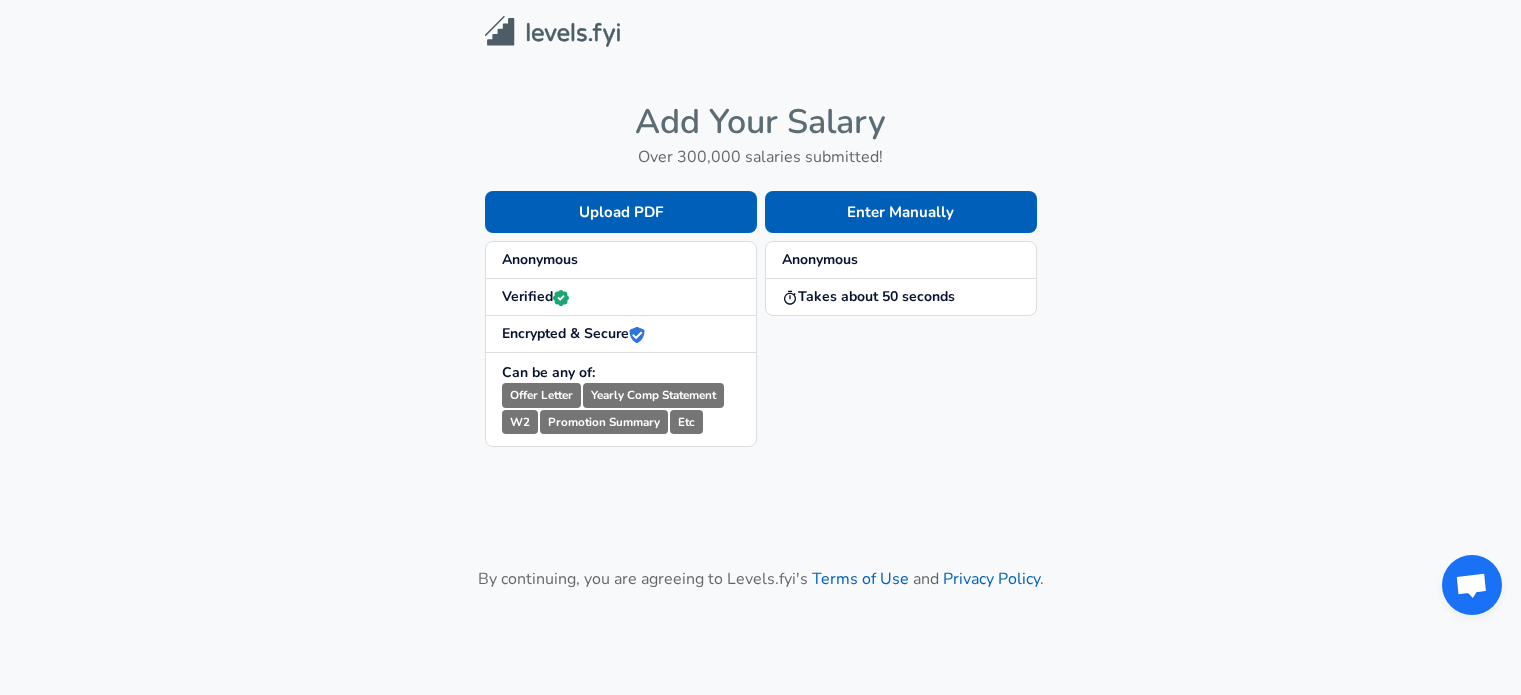 scroll, scrollTop: 0, scrollLeft: 0, axis: both 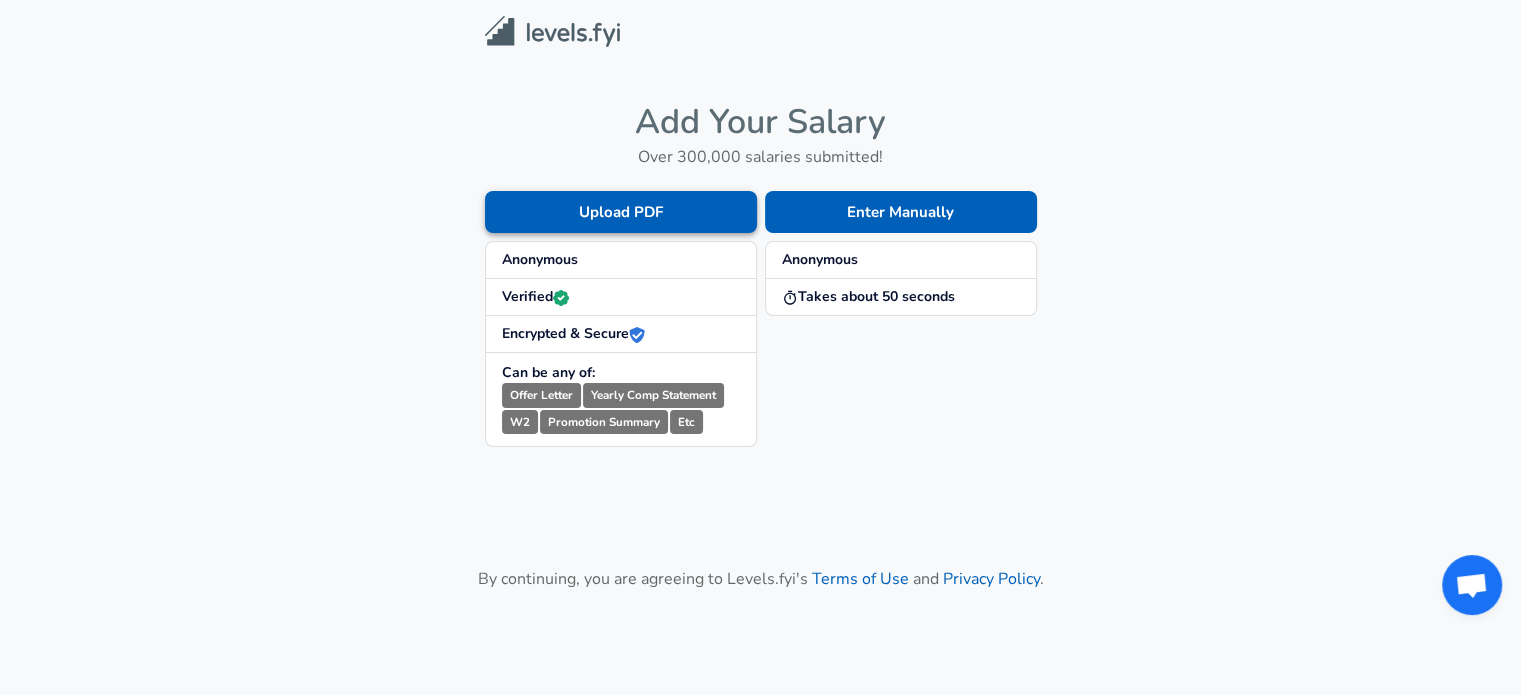 click on "Upload PDF" at bounding box center [621, 212] 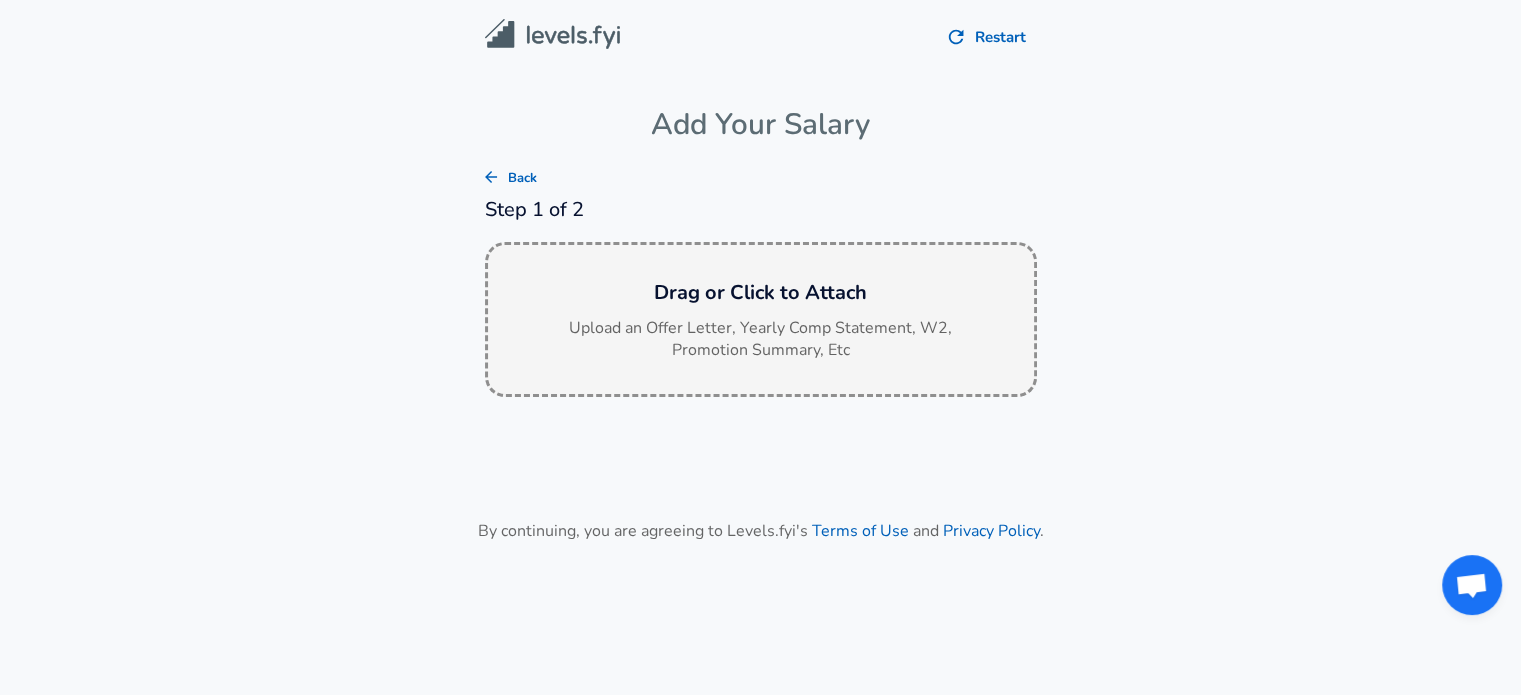 click on "Drag or Click to Attach" at bounding box center (761, 293) 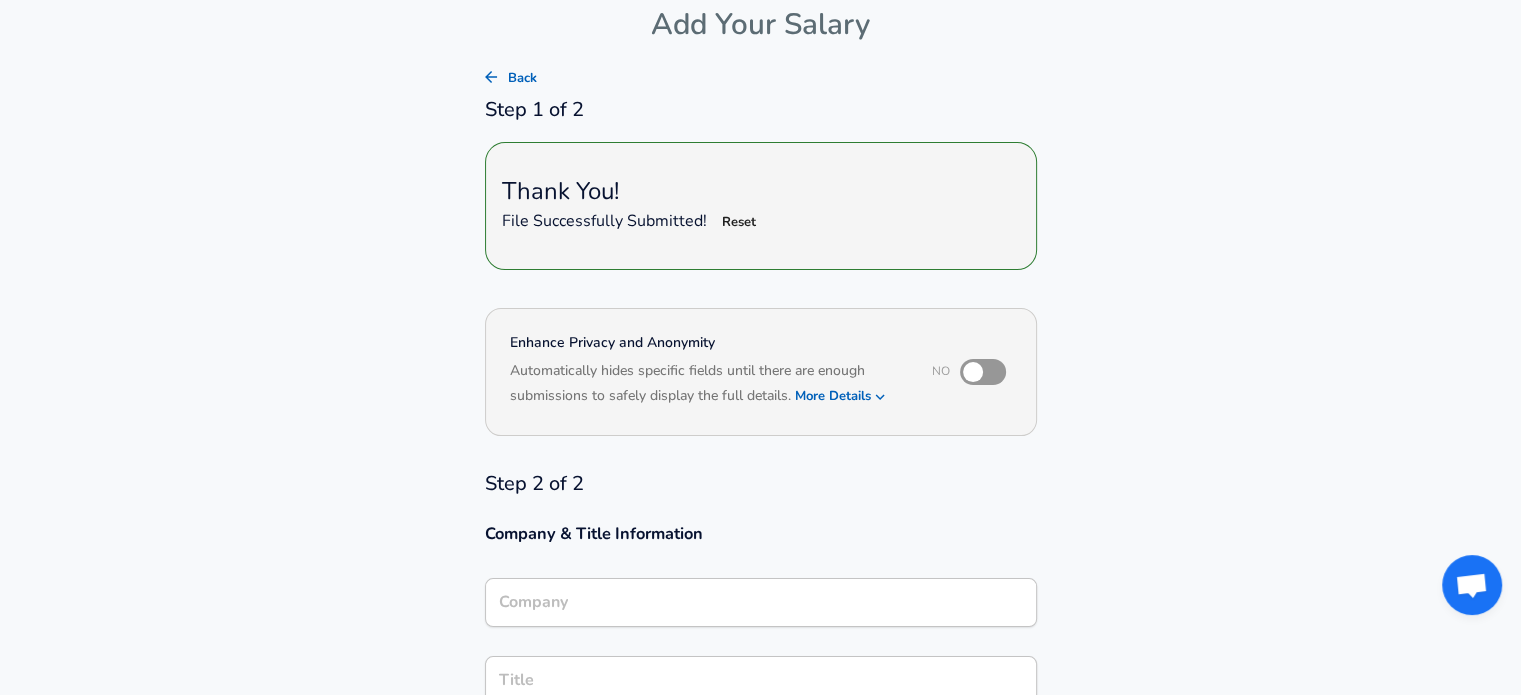 scroll, scrollTop: 120, scrollLeft: 0, axis: vertical 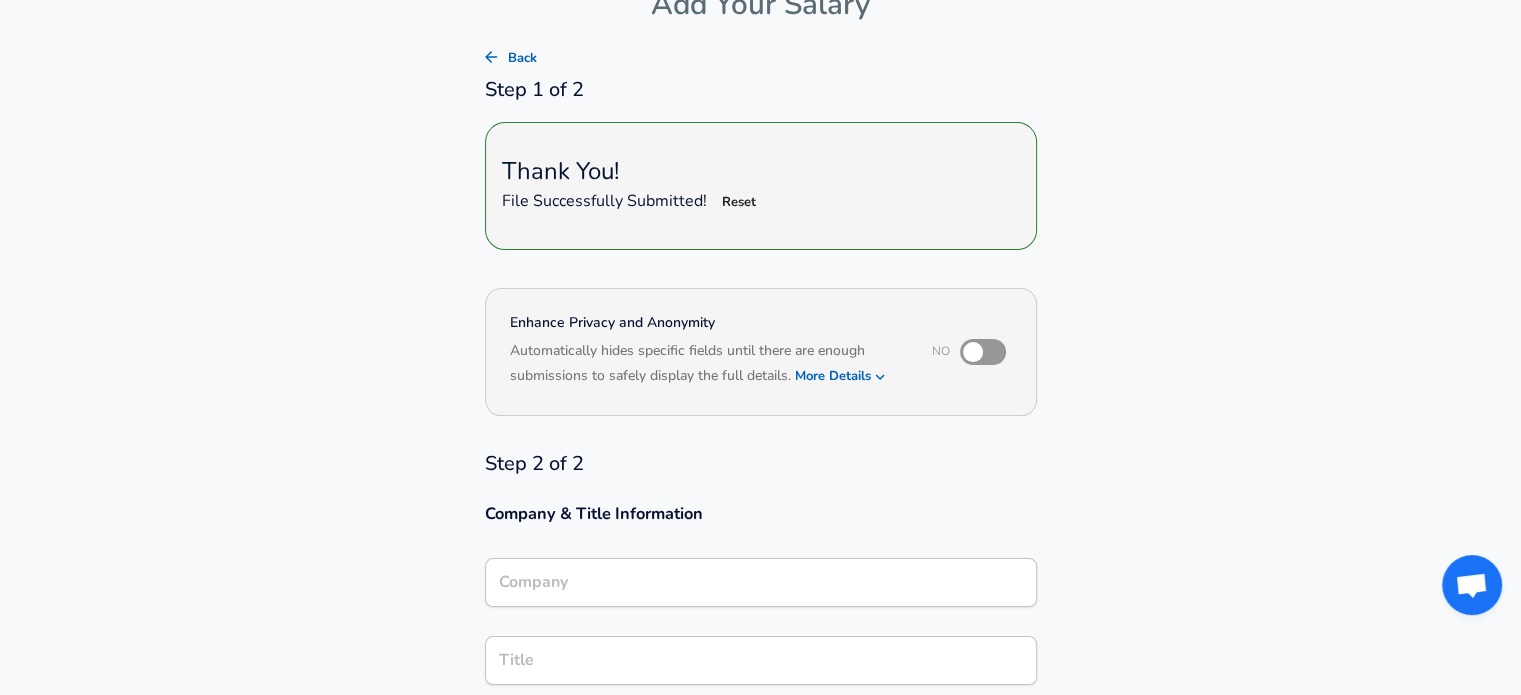 click on "Company" at bounding box center [761, 582] 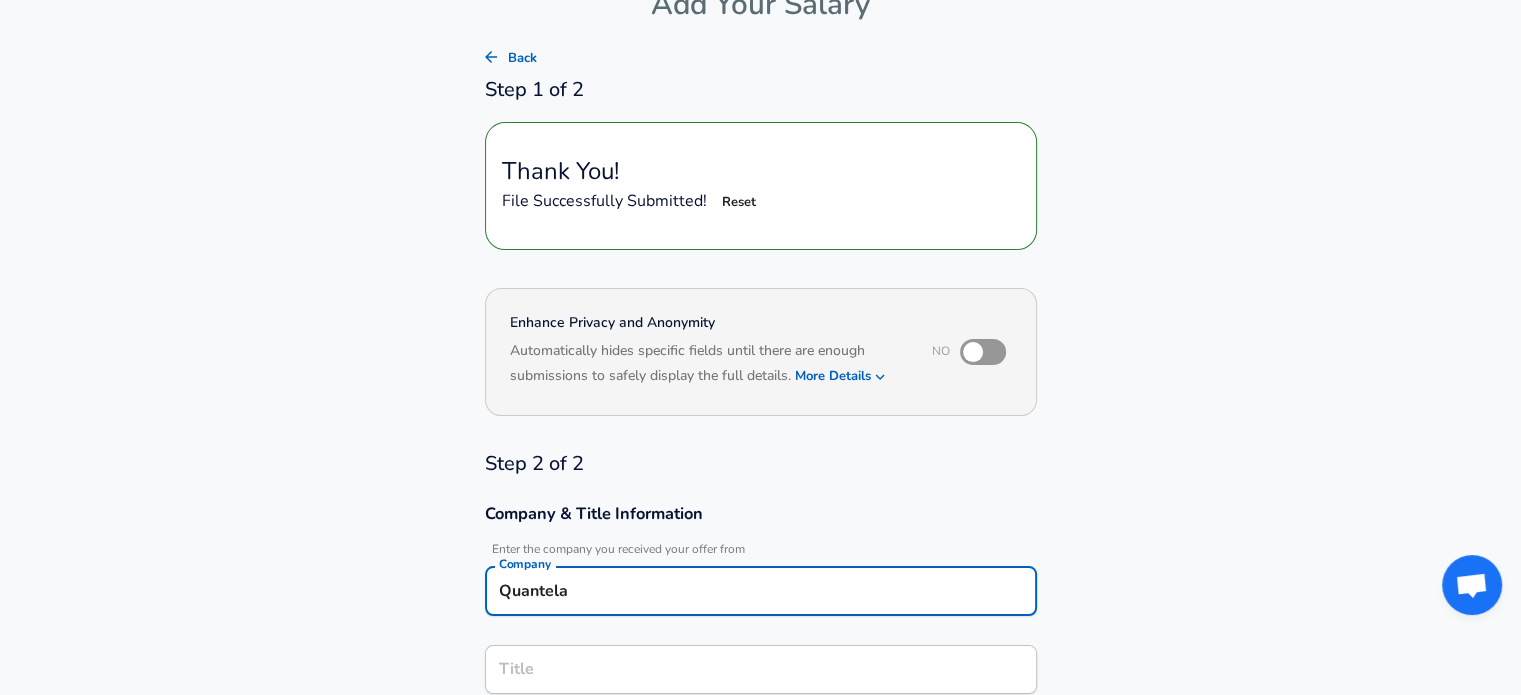 type on "Quantela" 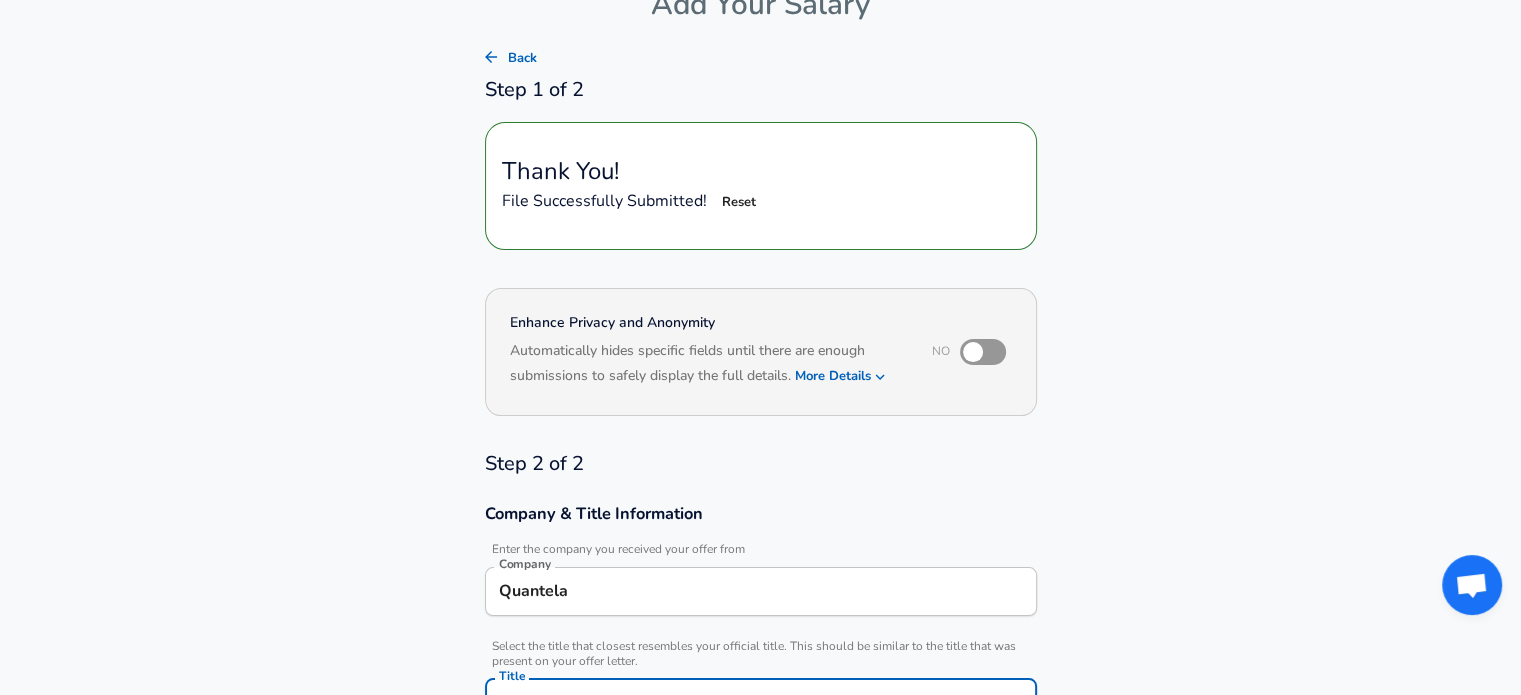 scroll, scrollTop: 160, scrollLeft: 0, axis: vertical 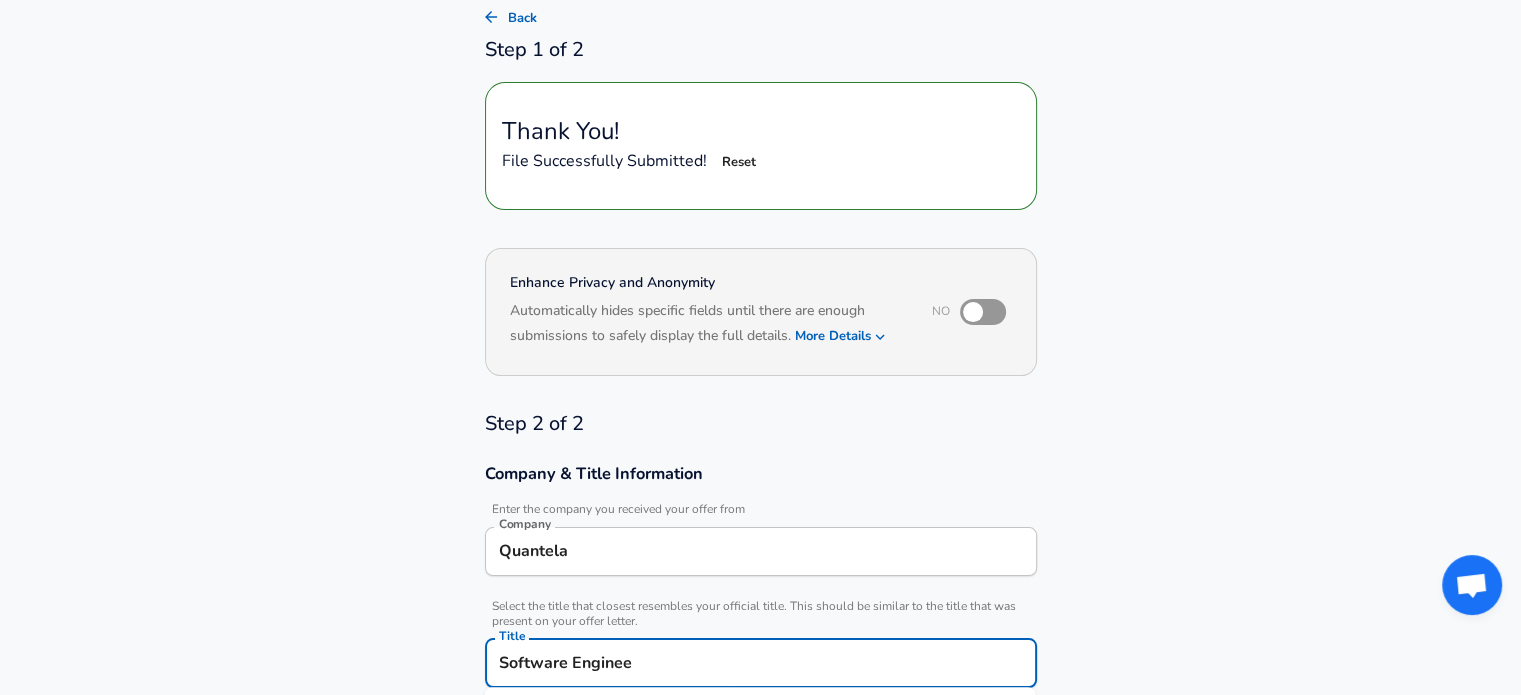 type on "Software Engineer" 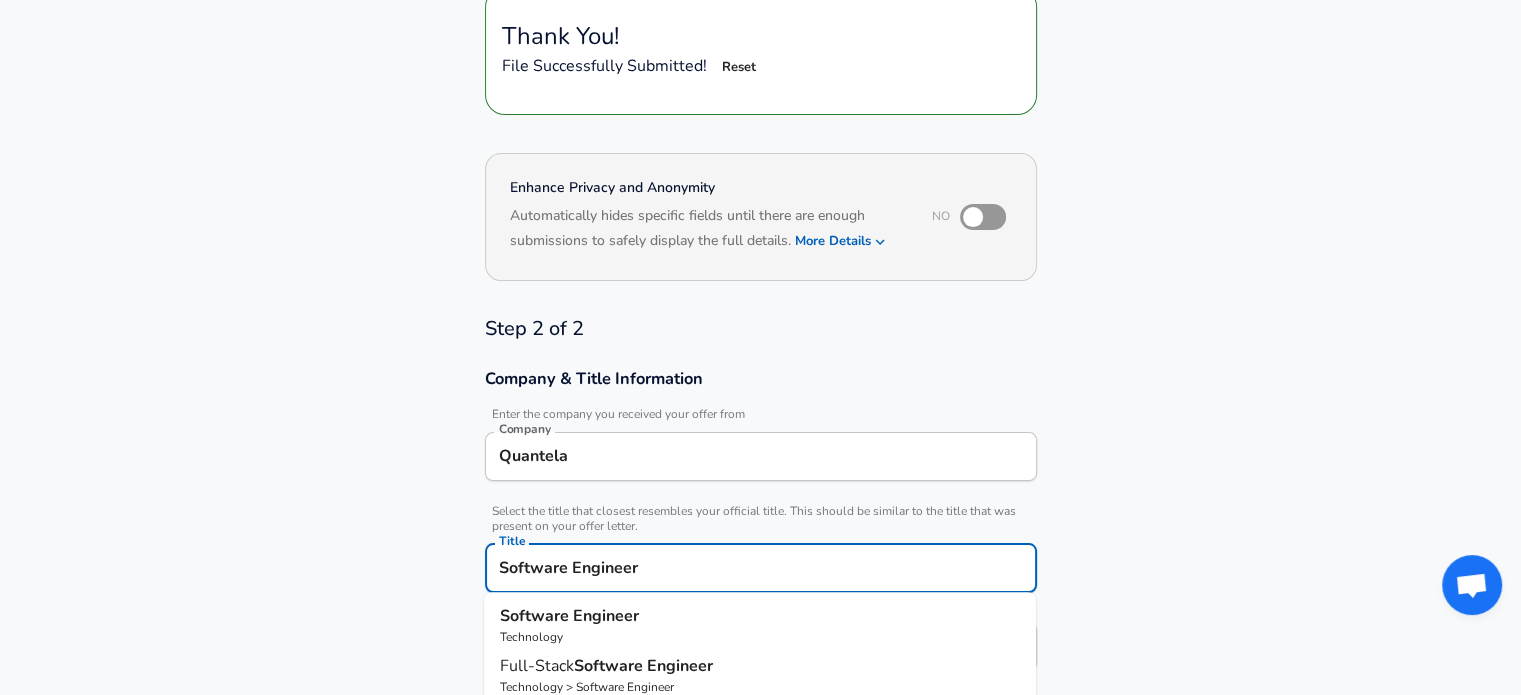 scroll, scrollTop: 360, scrollLeft: 0, axis: vertical 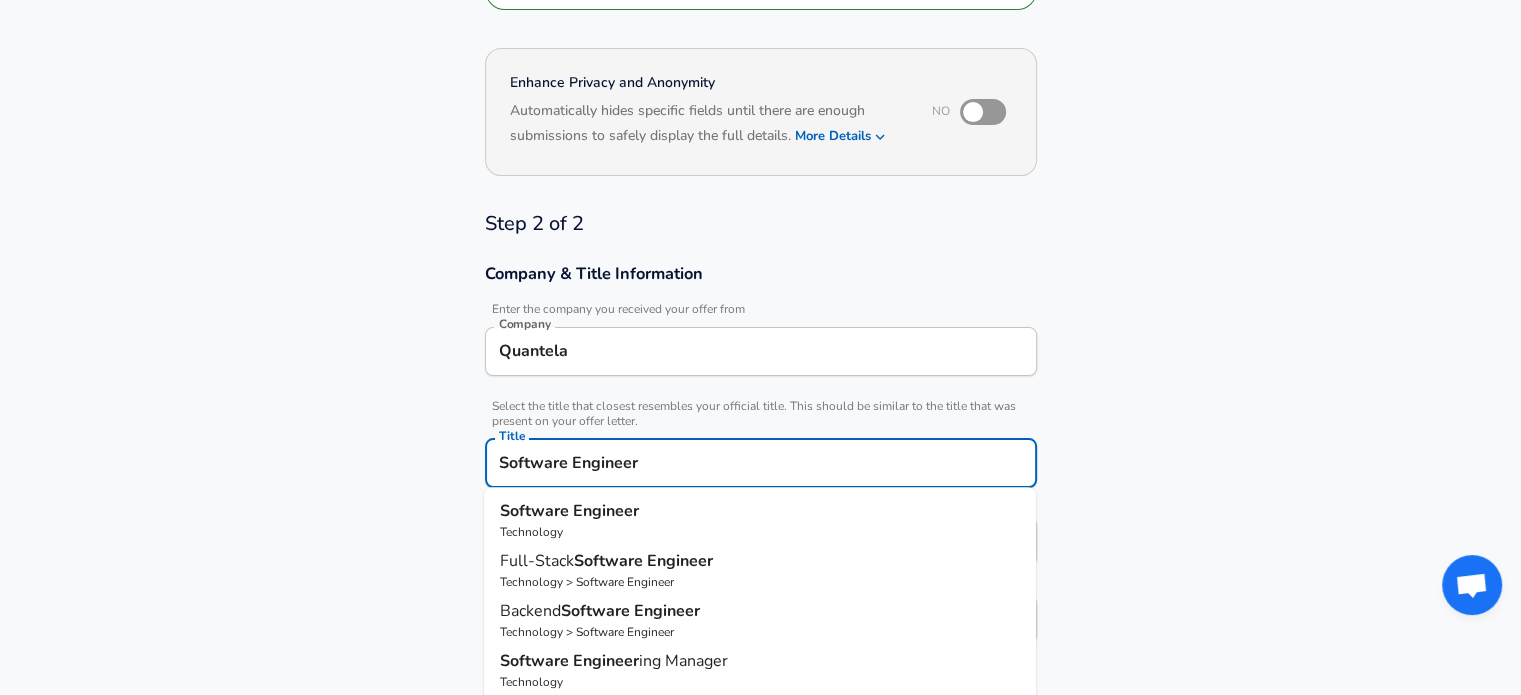 click on "Engineer" at bounding box center (606, 511) 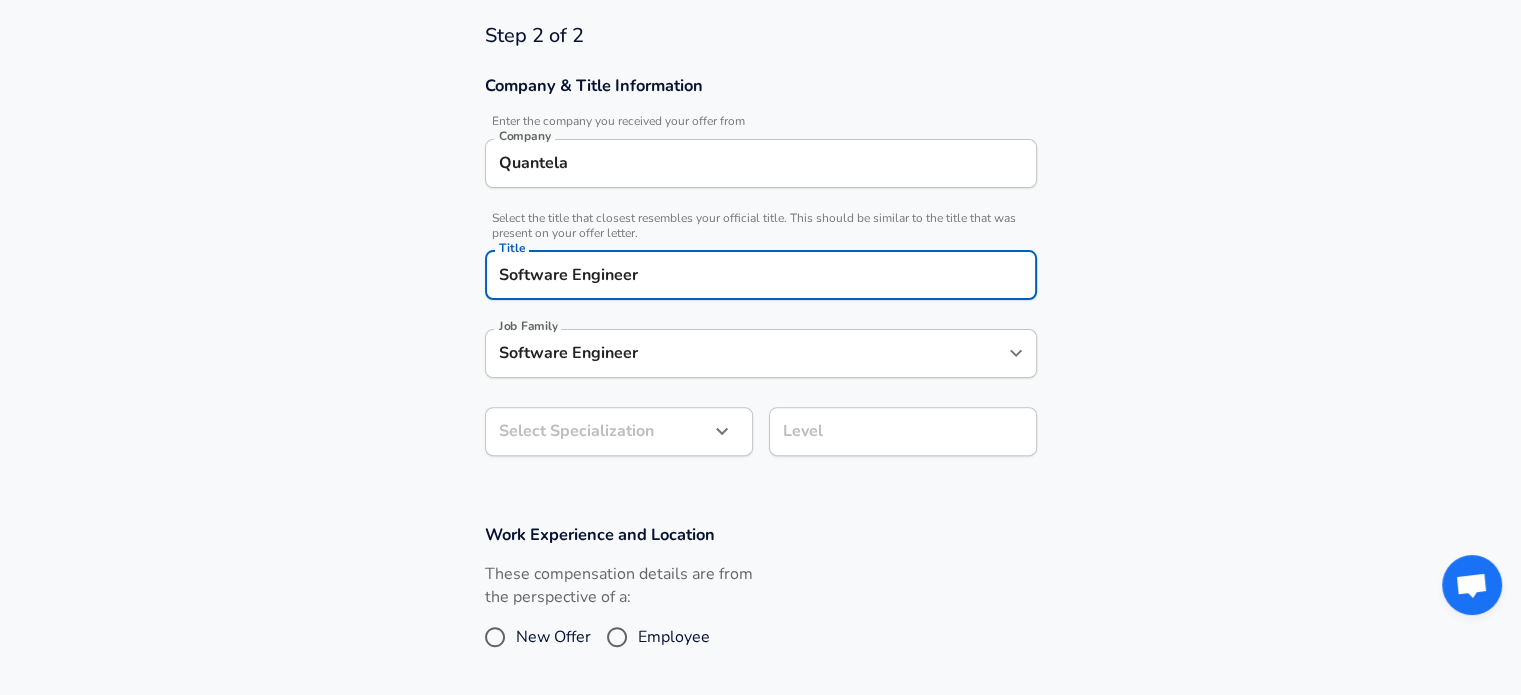 scroll, scrollTop: 560, scrollLeft: 0, axis: vertical 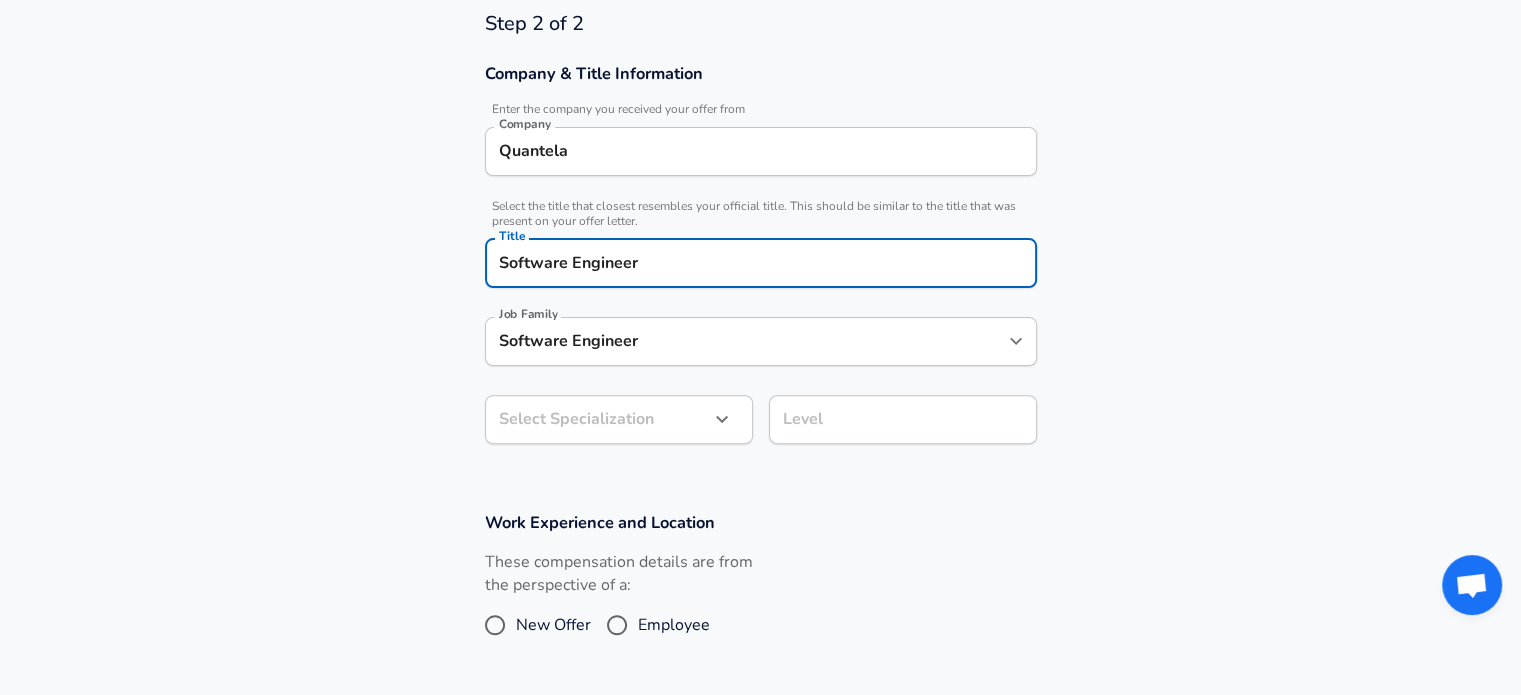 type on "Software Engineer" 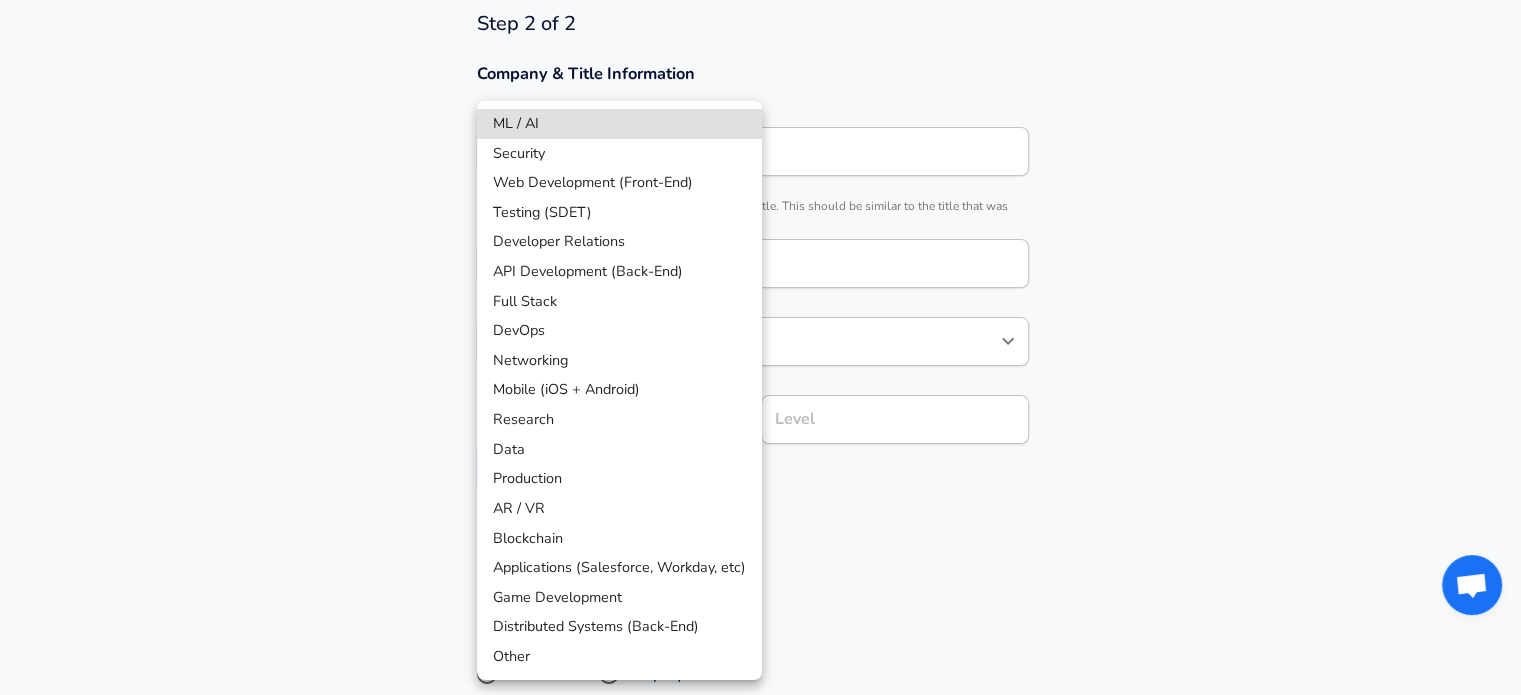 click on "Step 2 of 2 Company & Title Information Enter the company you received your offer from Company Quantela Company Select the title that closest resembles your official title. This should be similar to the title that was present on your offer letter. Title Software Engineer Title Job Family Software Engineer Job Family Select a Specialization that best fits your role. If you can't find one, select 'Other' to enter a custom specialization Select Specialization ​ Select Specialization Level Level Work Experience and Location New Offer Employee Compensation Details Gross" at bounding box center [760, -213] 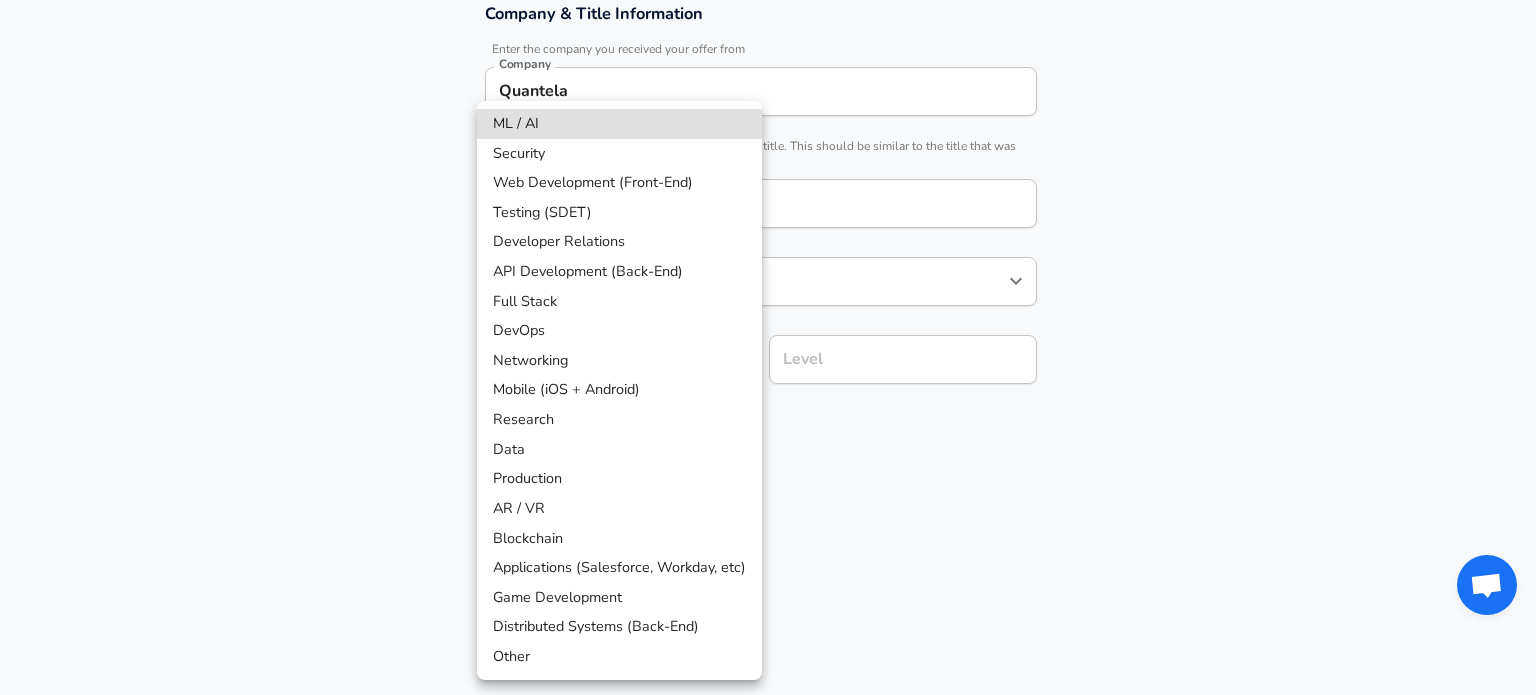 click on "Mobile (iOS + Android)" at bounding box center [619, 390] 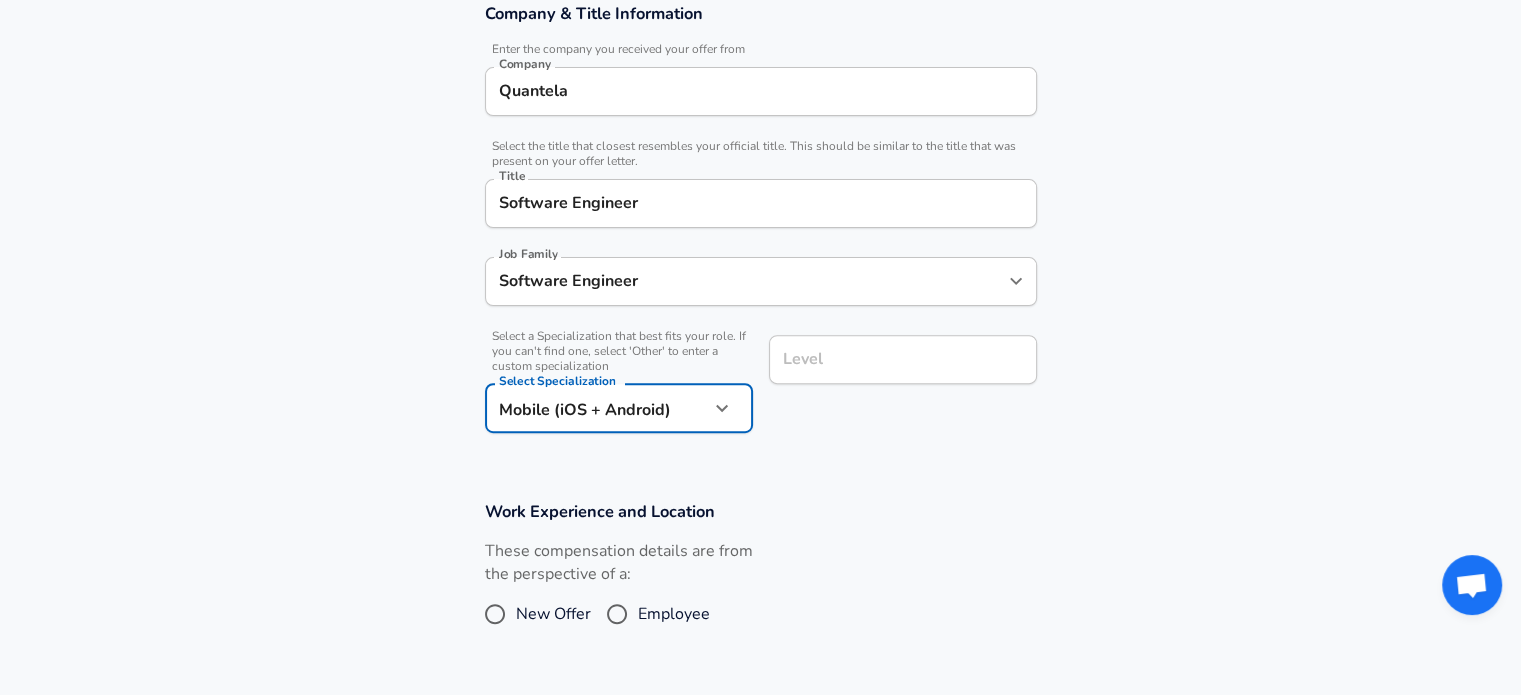 click on "Level" at bounding box center (903, 359) 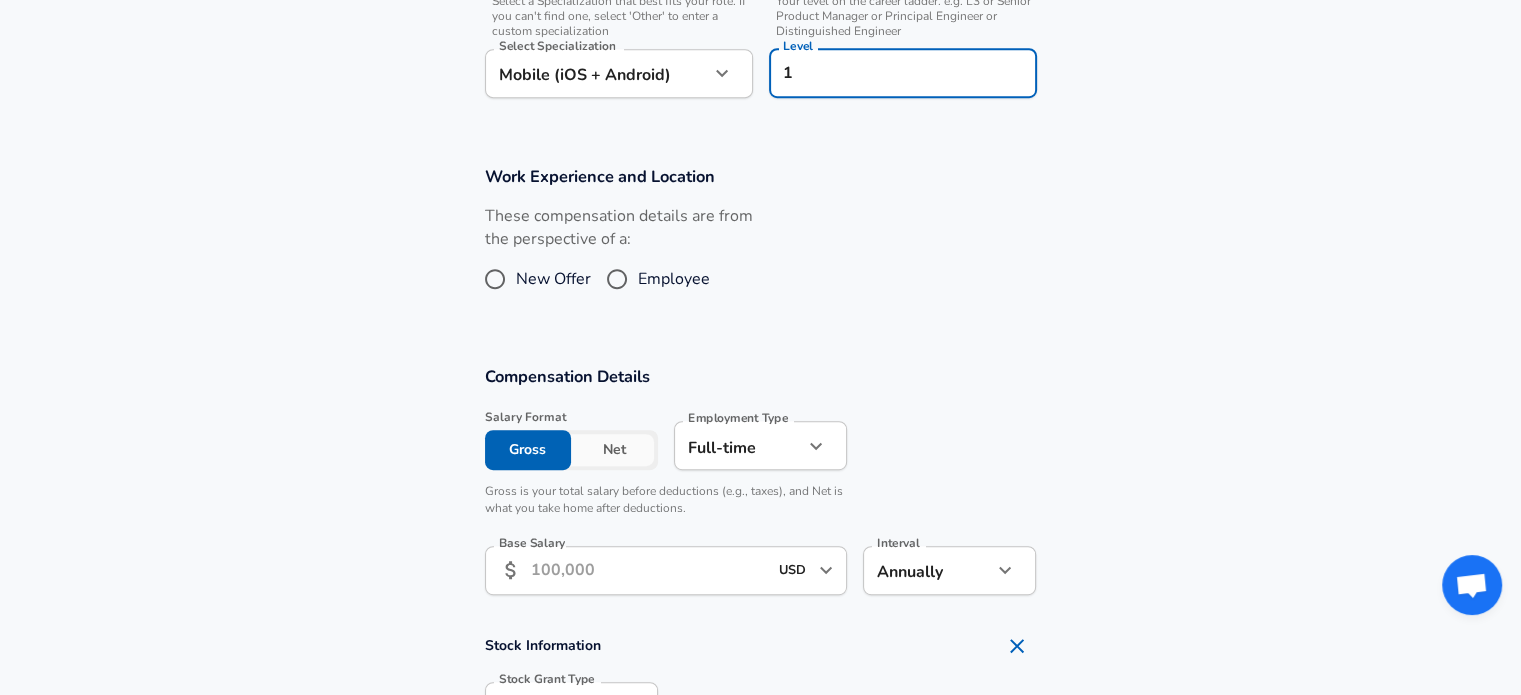 scroll, scrollTop: 960, scrollLeft: 0, axis: vertical 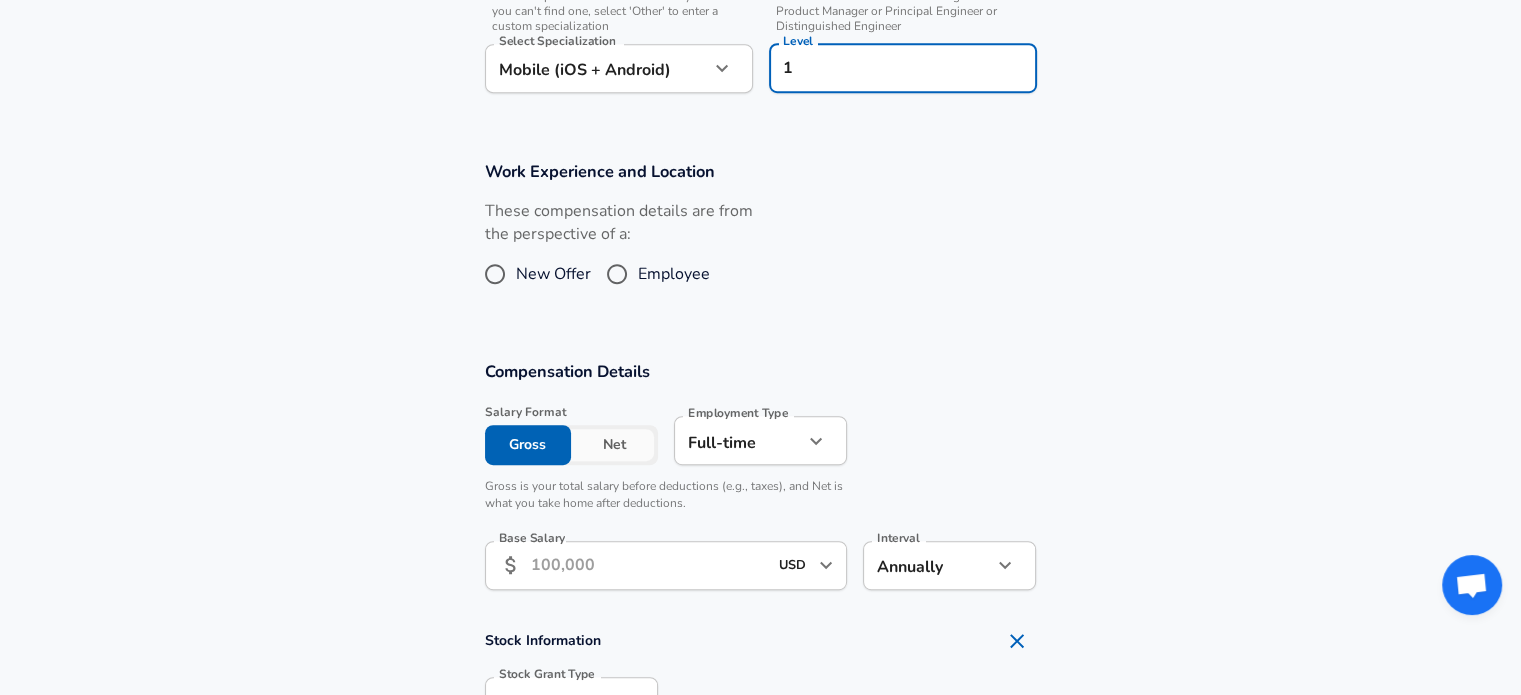 type on "1" 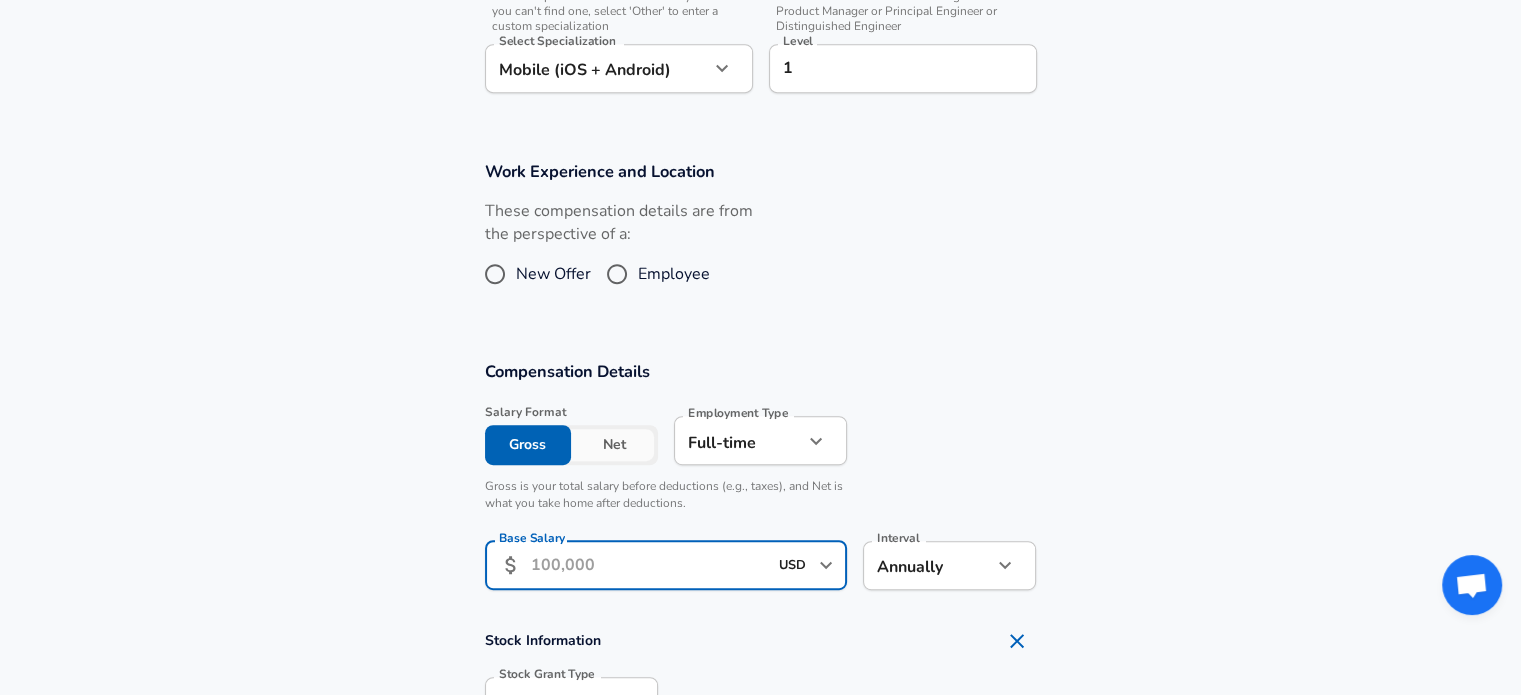 click on "USD" at bounding box center [793, 565] 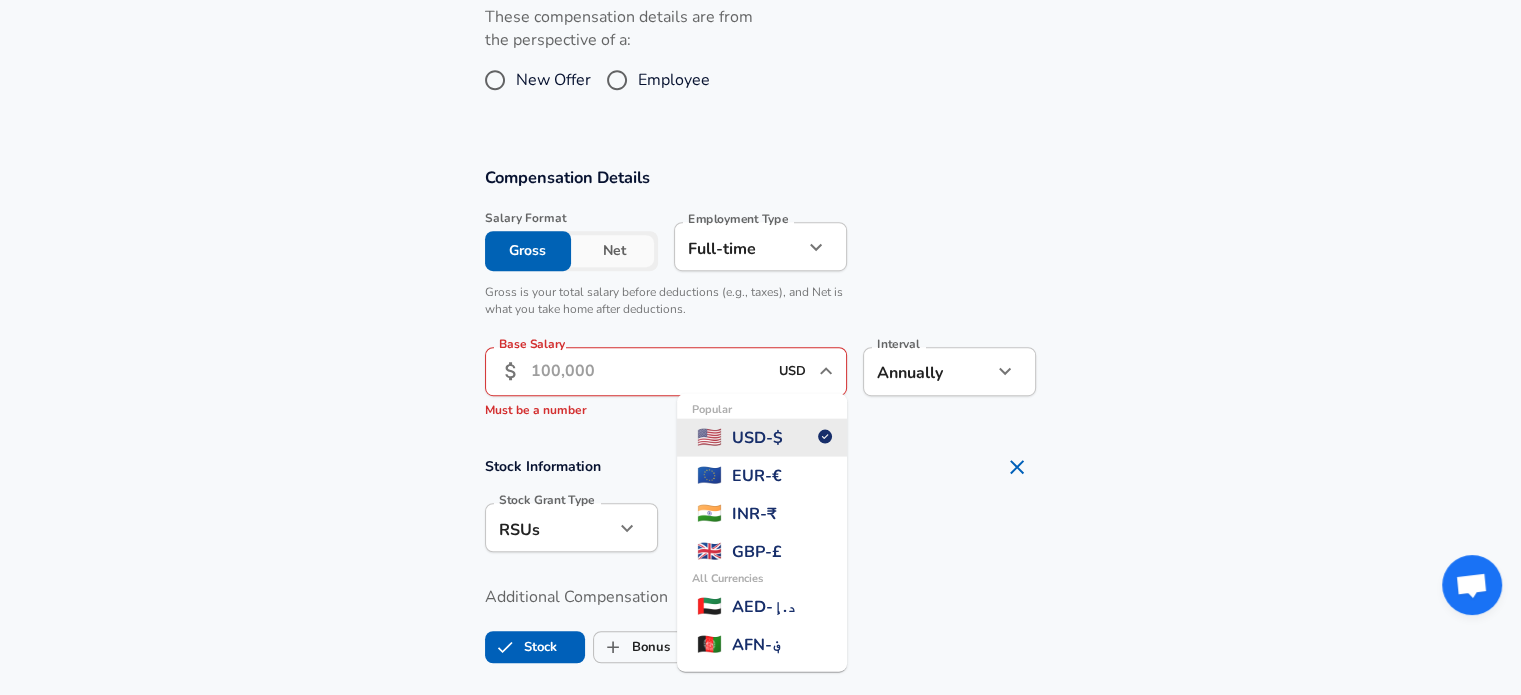 scroll, scrollTop: 1160, scrollLeft: 0, axis: vertical 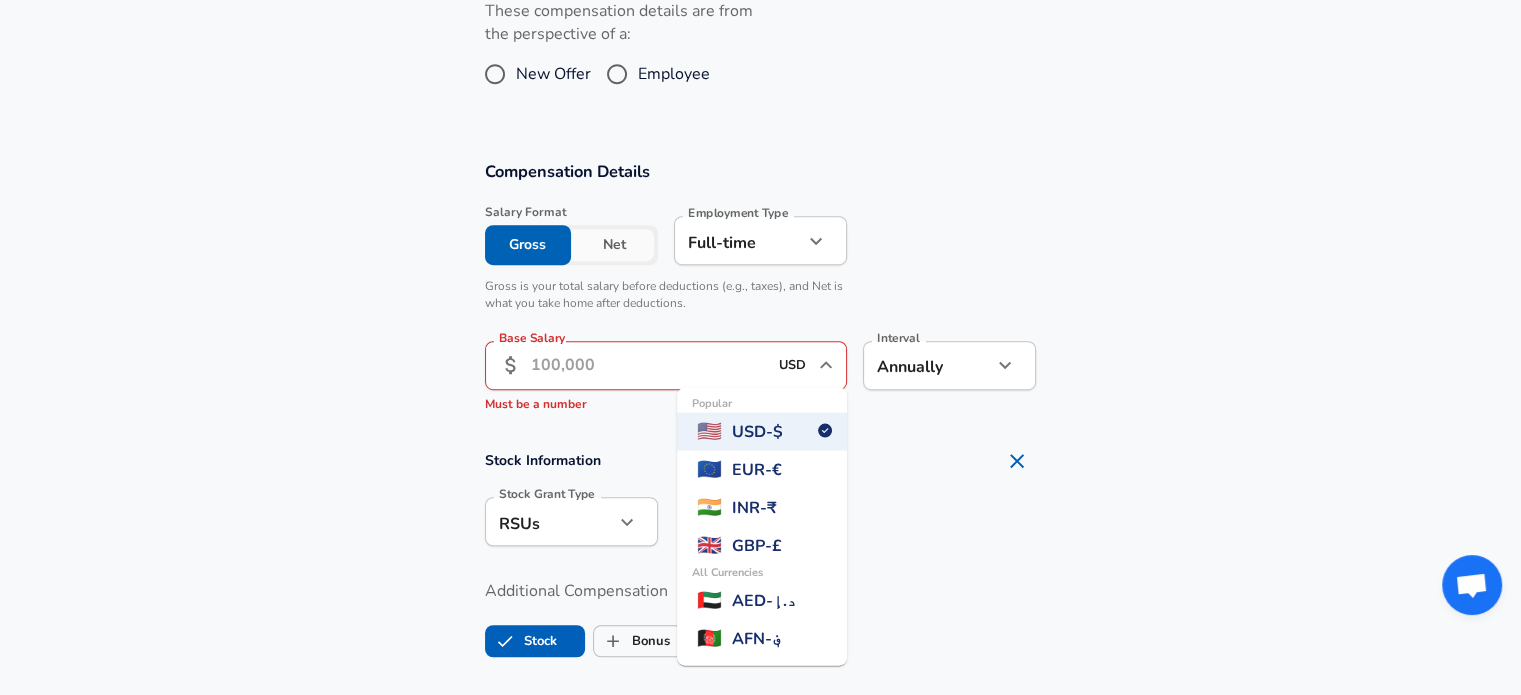 click on "INR  -  ₹" at bounding box center [754, 507] 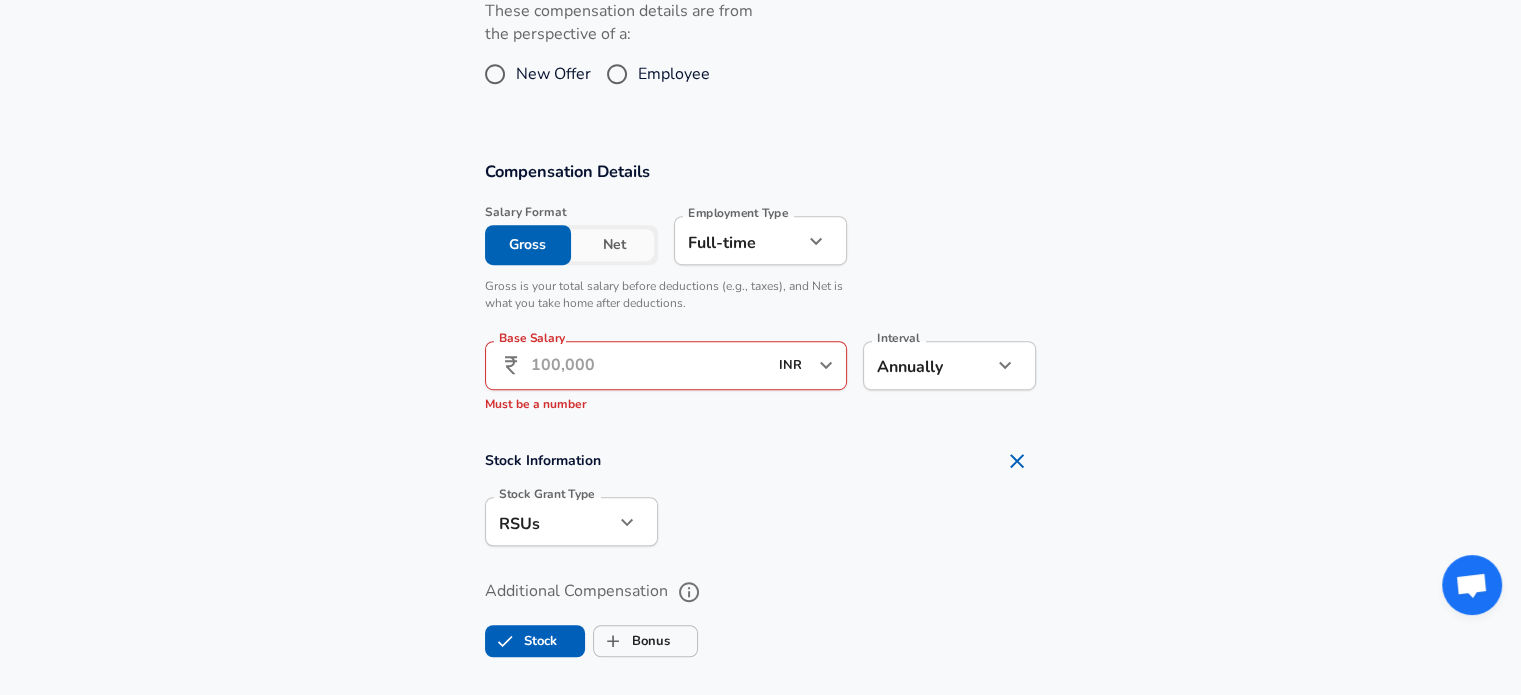 click on "Base Salary" at bounding box center [649, 365] 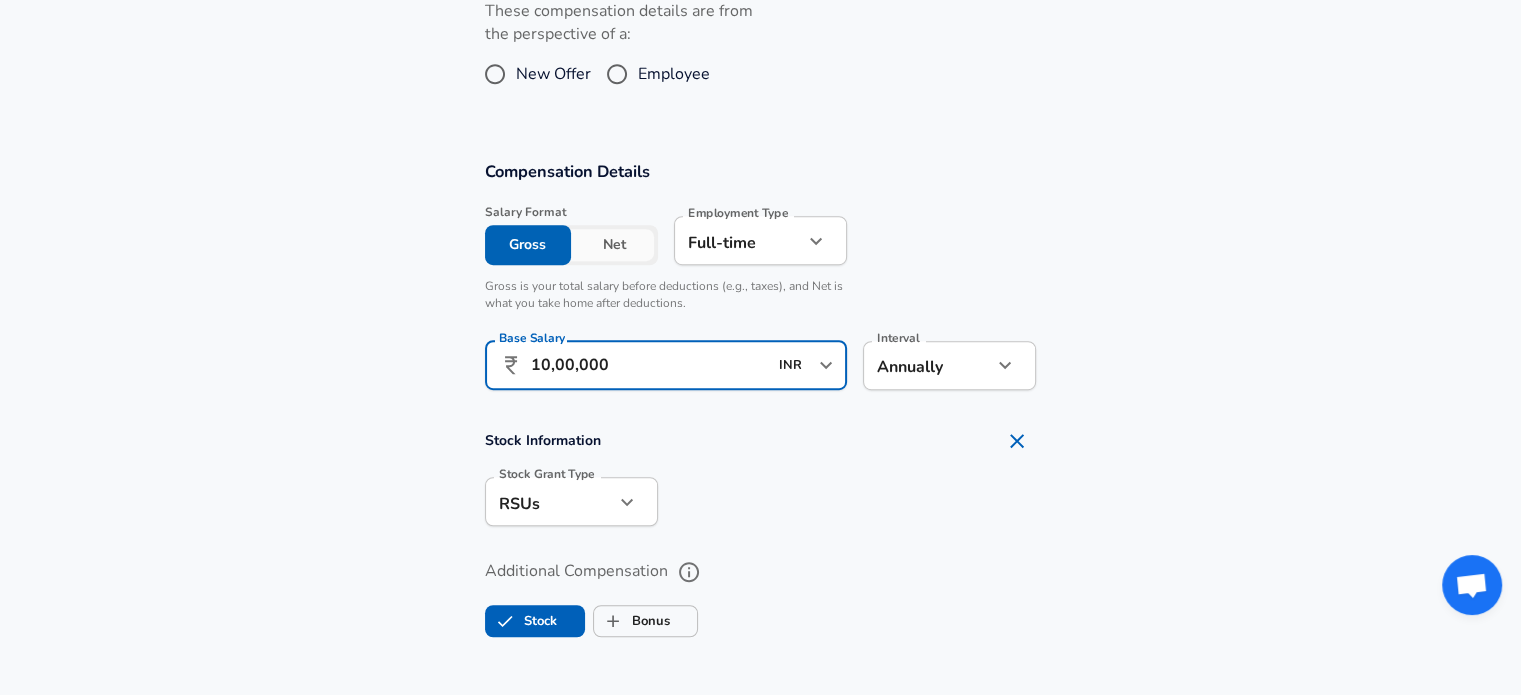 type on "10,00,000" 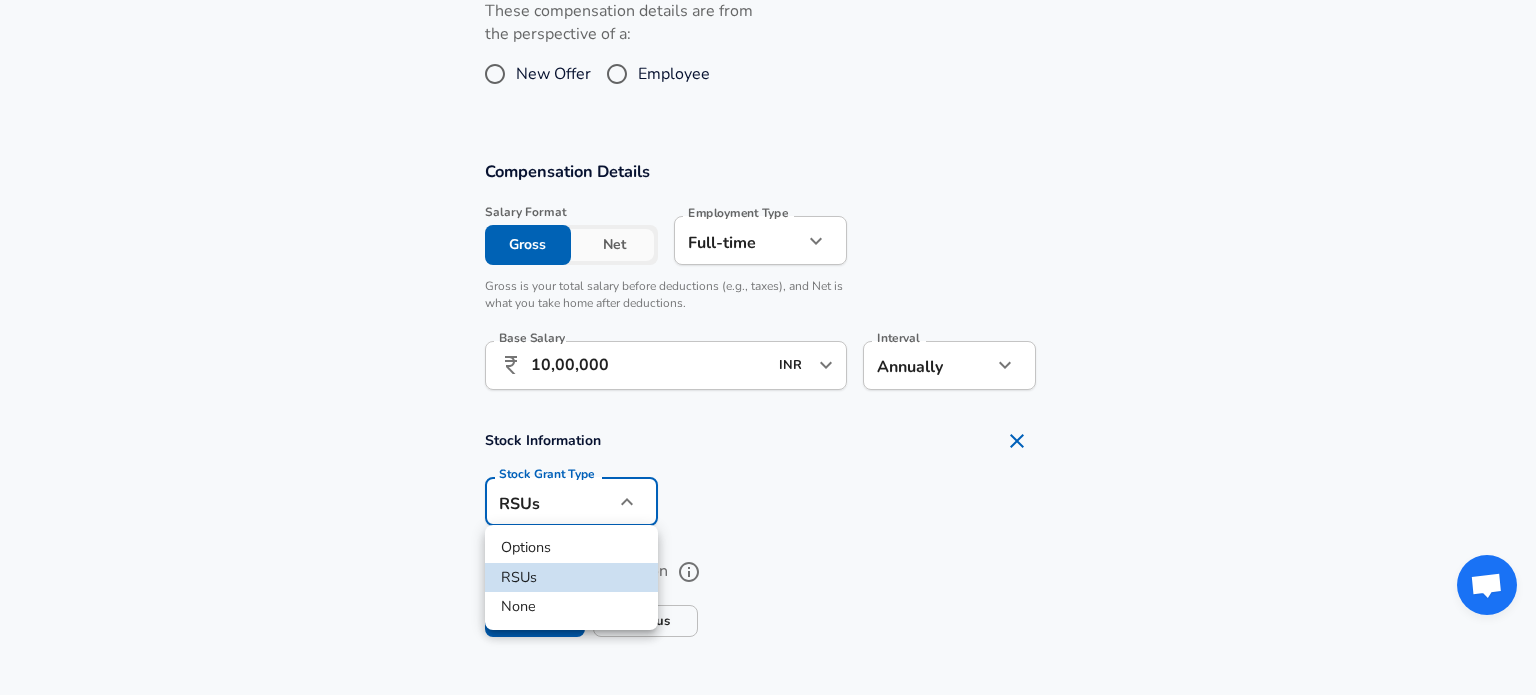 click on "None" at bounding box center (571, 607) 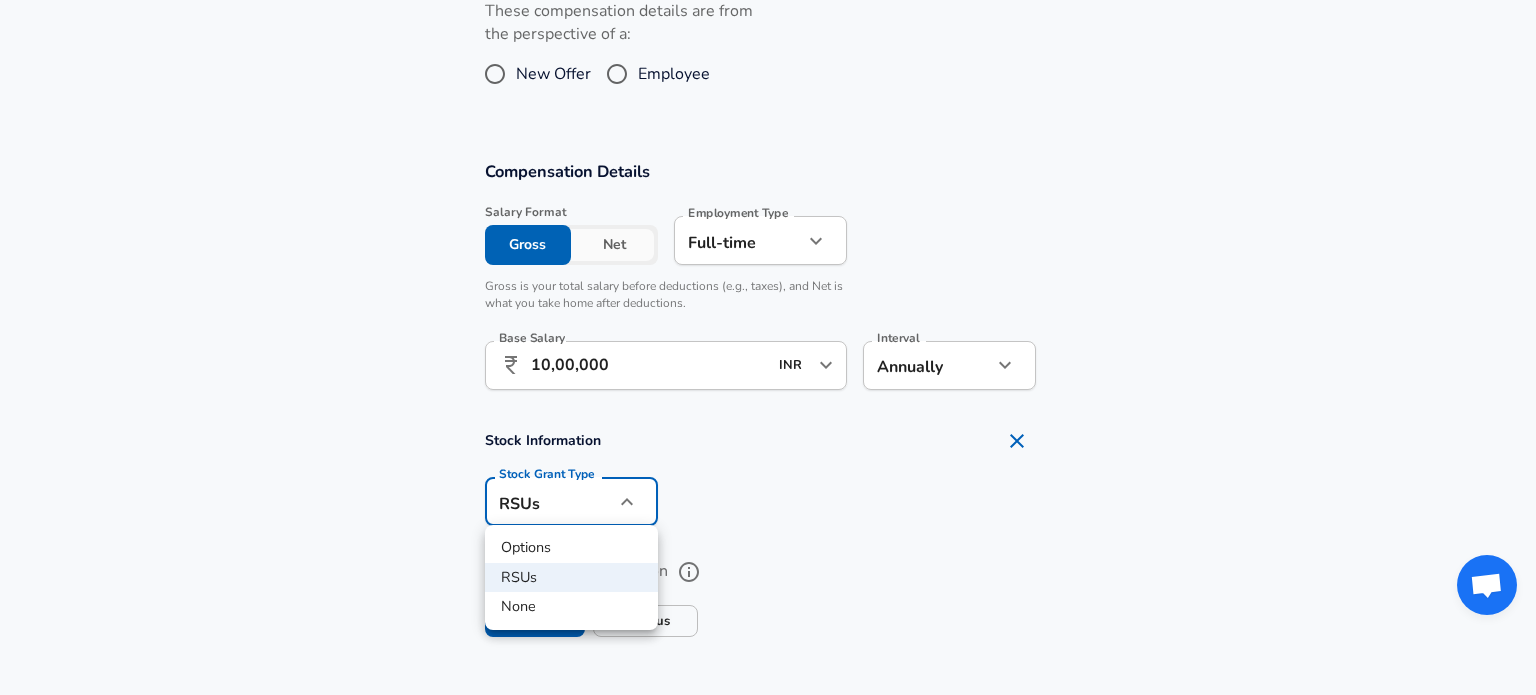 type on "none" 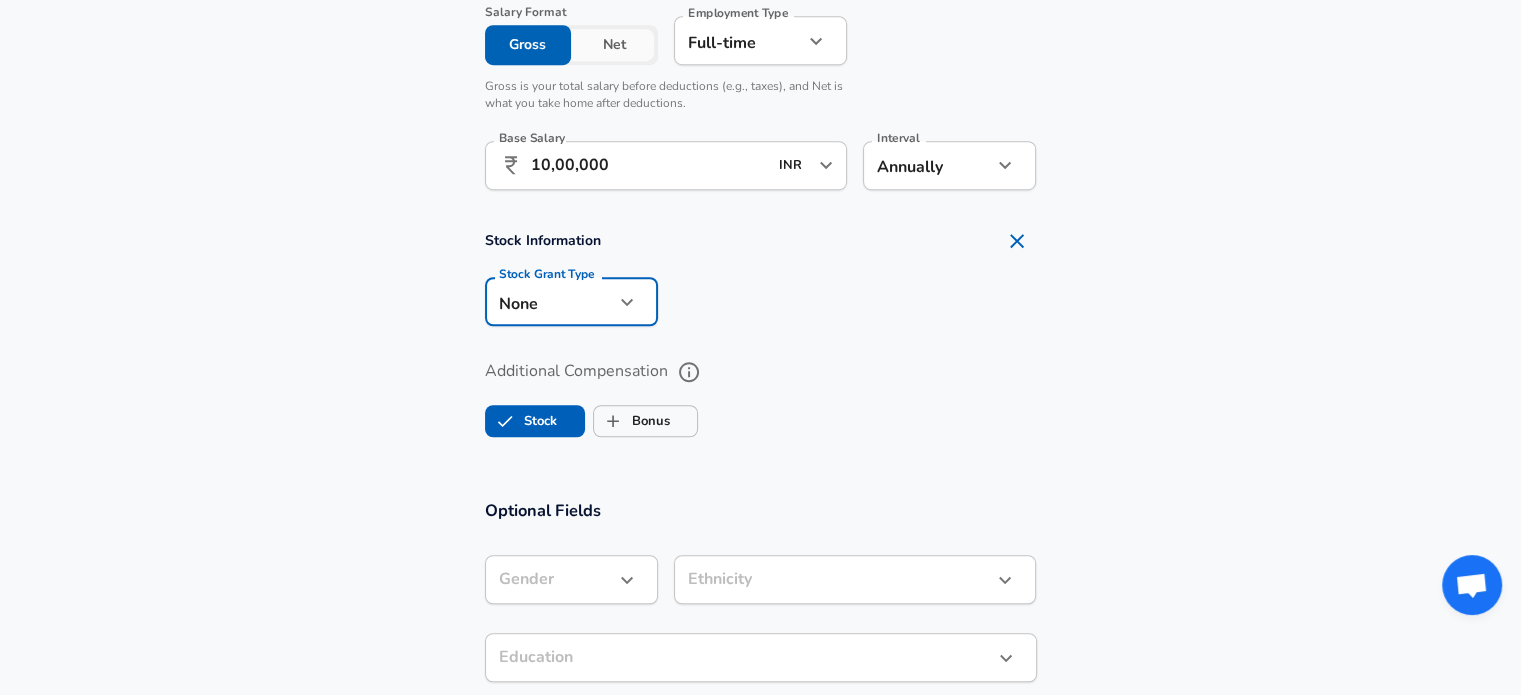 scroll, scrollTop: 1060, scrollLeft: 0, axis: vertical 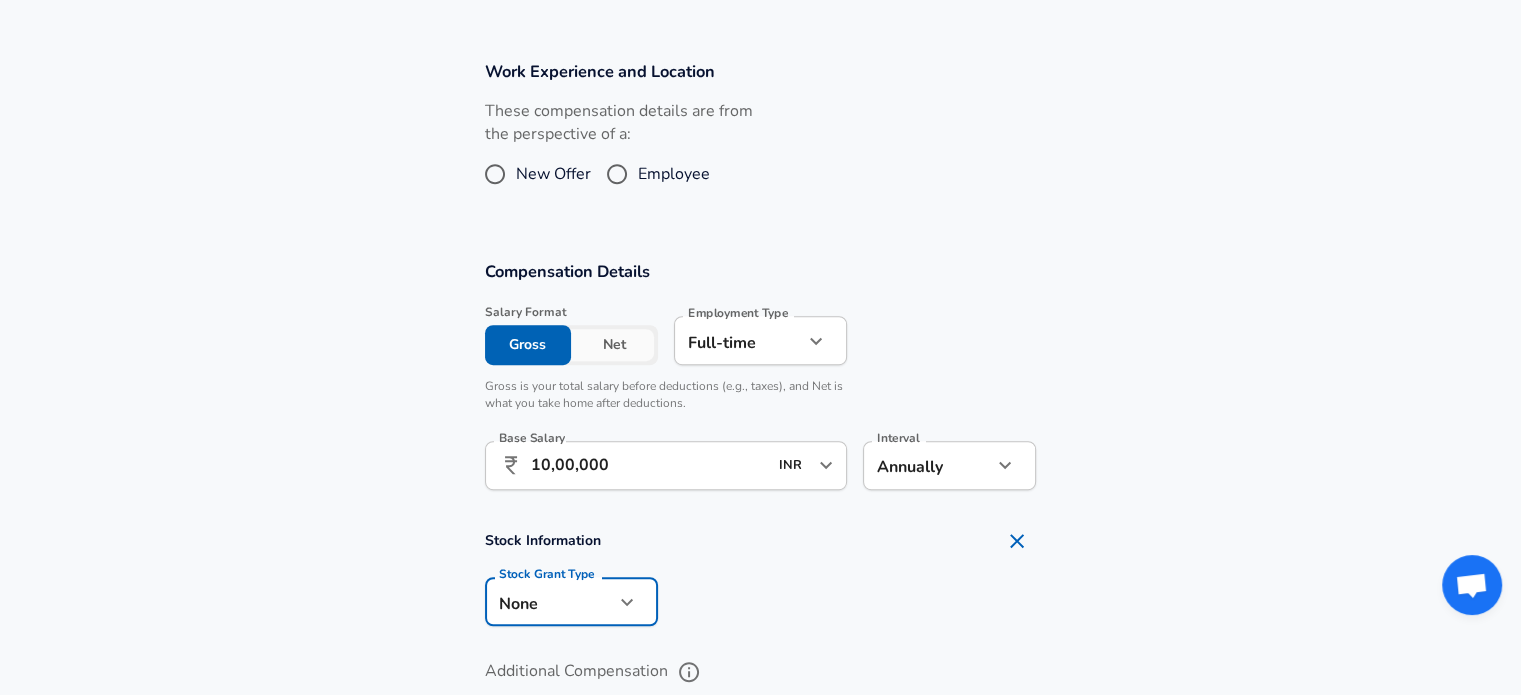 click on "Employee" at bounding box center (617, 174) 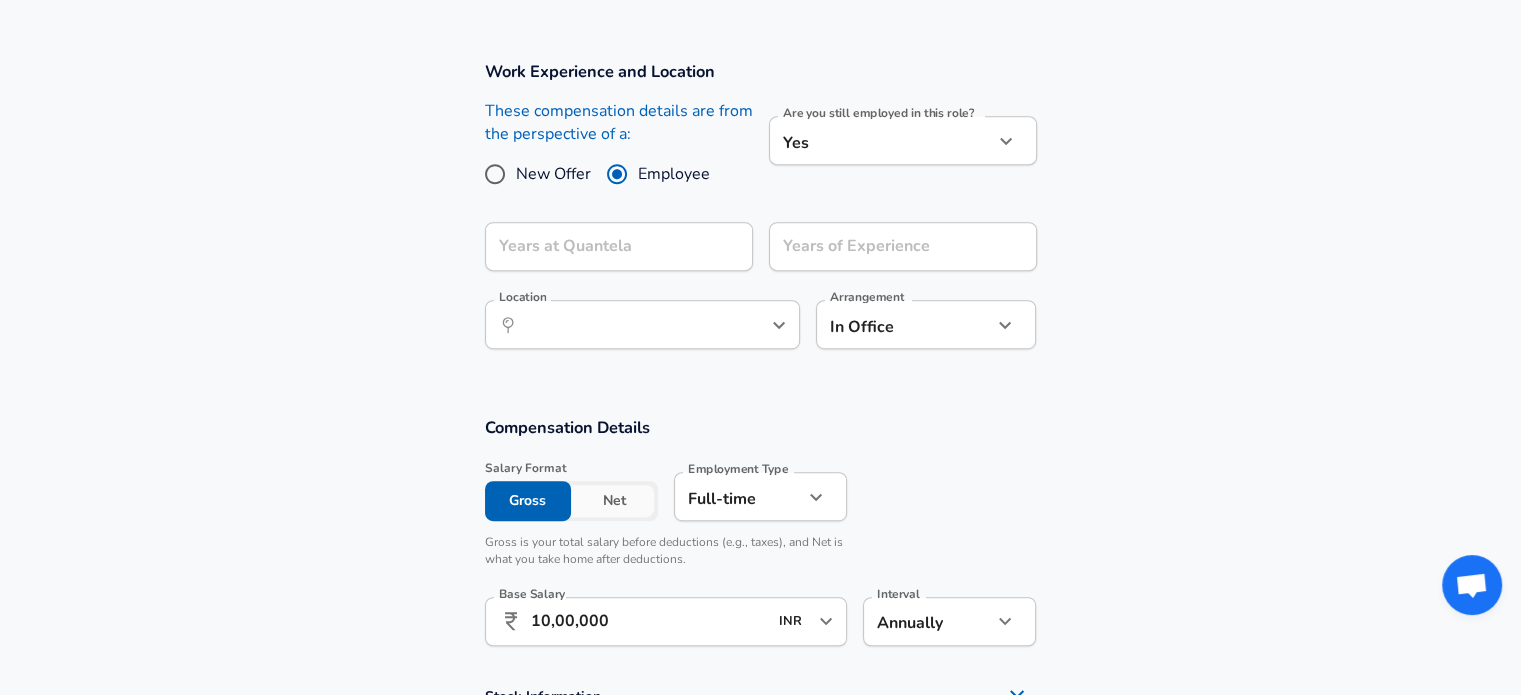 click on "Step 2 of 2 Company & Title Information Enter the company you received your offer from Company Quantela Company Select the title that closest resembles your official title. This should be similar to the title that was present on your offer letter. Title Software Engineer Title Job Family Software Engineer Job Family Select a Specialization that best fits your role. If you can't find one, select 'Other' to enter a custom specialization Select Specialization Mobile (iOS + Android) Mobile (iOS + Android) Select Specialization Level 1 Level Work Experience and Location" at bounding box center [760, -713] 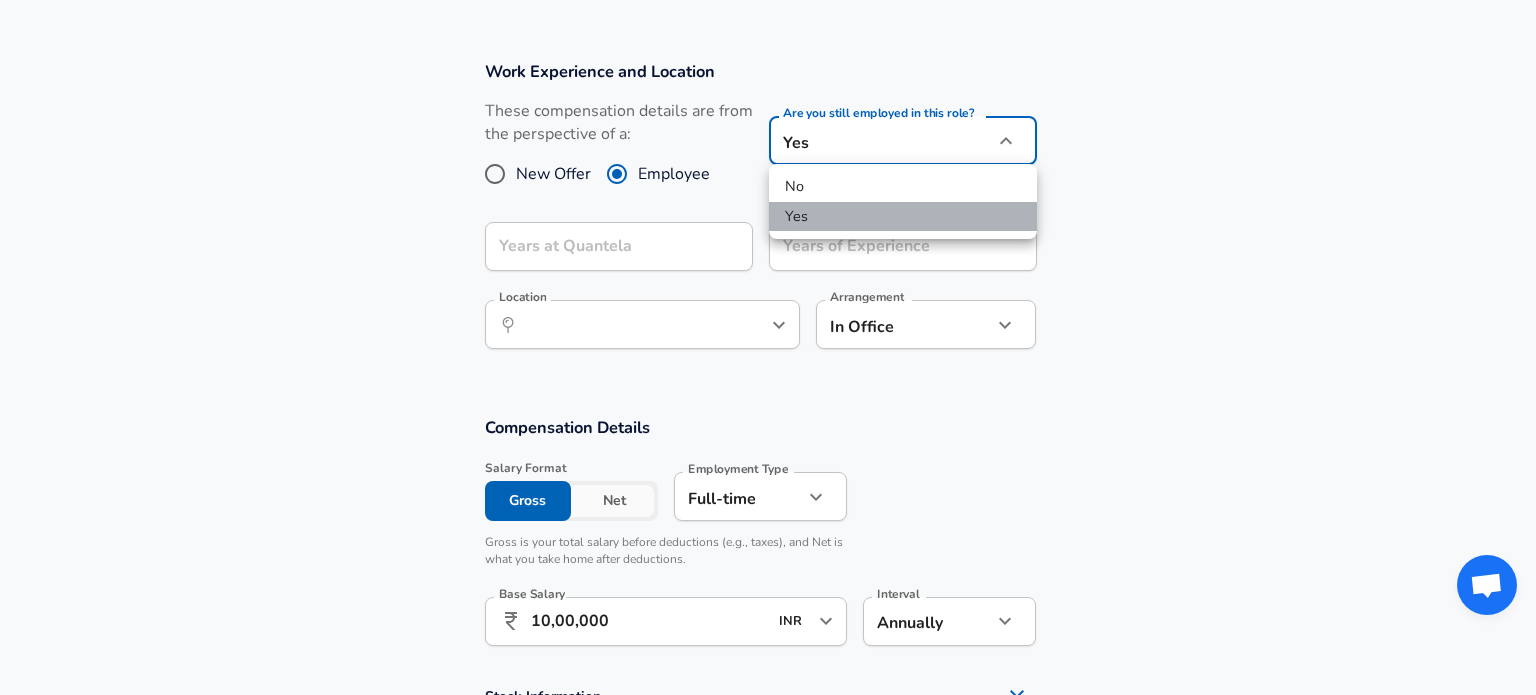 click on "Yes" at bounding box center (903, 217) 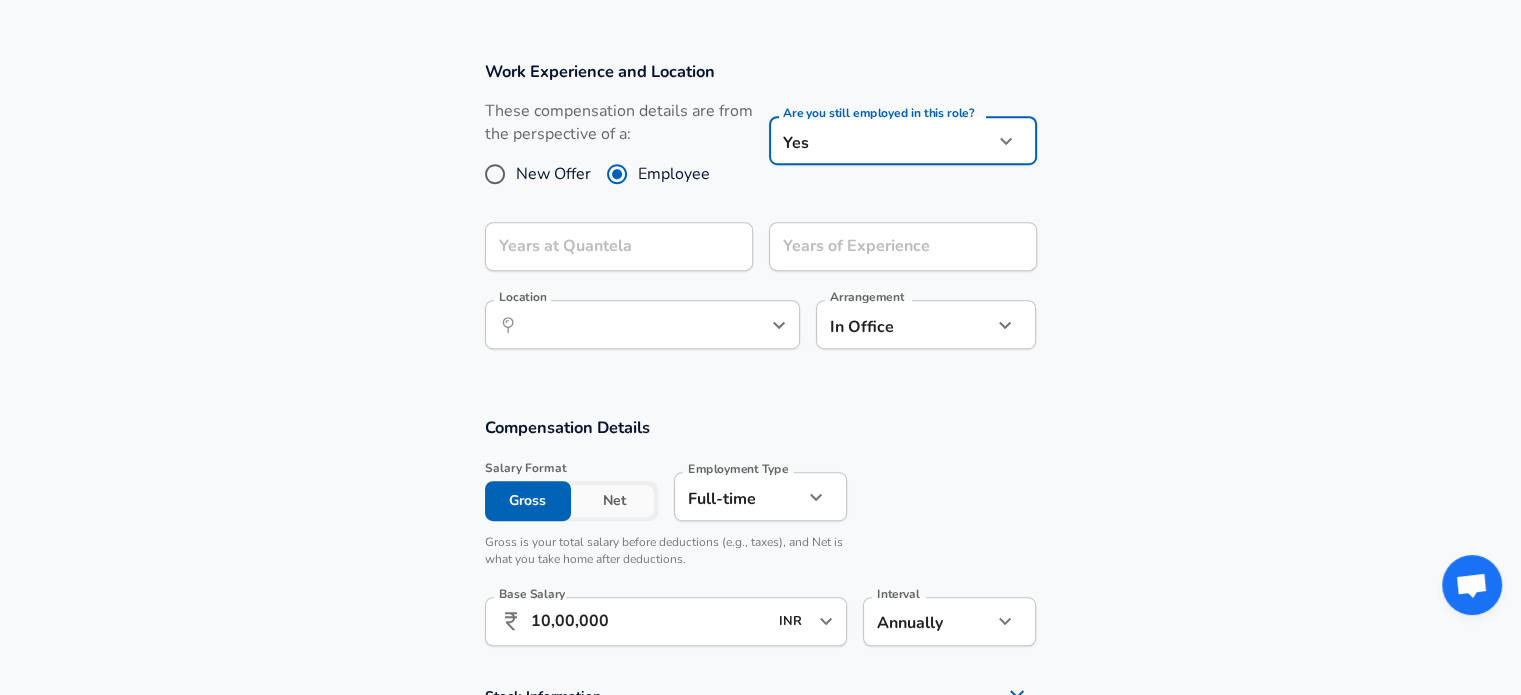 click on "Step 2 of 2 Company & Title Information Enter the company you received your offer from Company Quantela Company Select the title that closest resembles your official title. This should be similar to the title that was present on your offer letter. Title Software Engineer Title Job Family Software Engineer Job Family Select a Specialization that best fits your role. If you can't find one, select 'Other' to enter a custom specialization Select Specialization Mobile (iOS + Android) Mobile (iOS + Android) Select Specialization Level 1 Level Work Experience and Location" at bounding box center [760, -713] 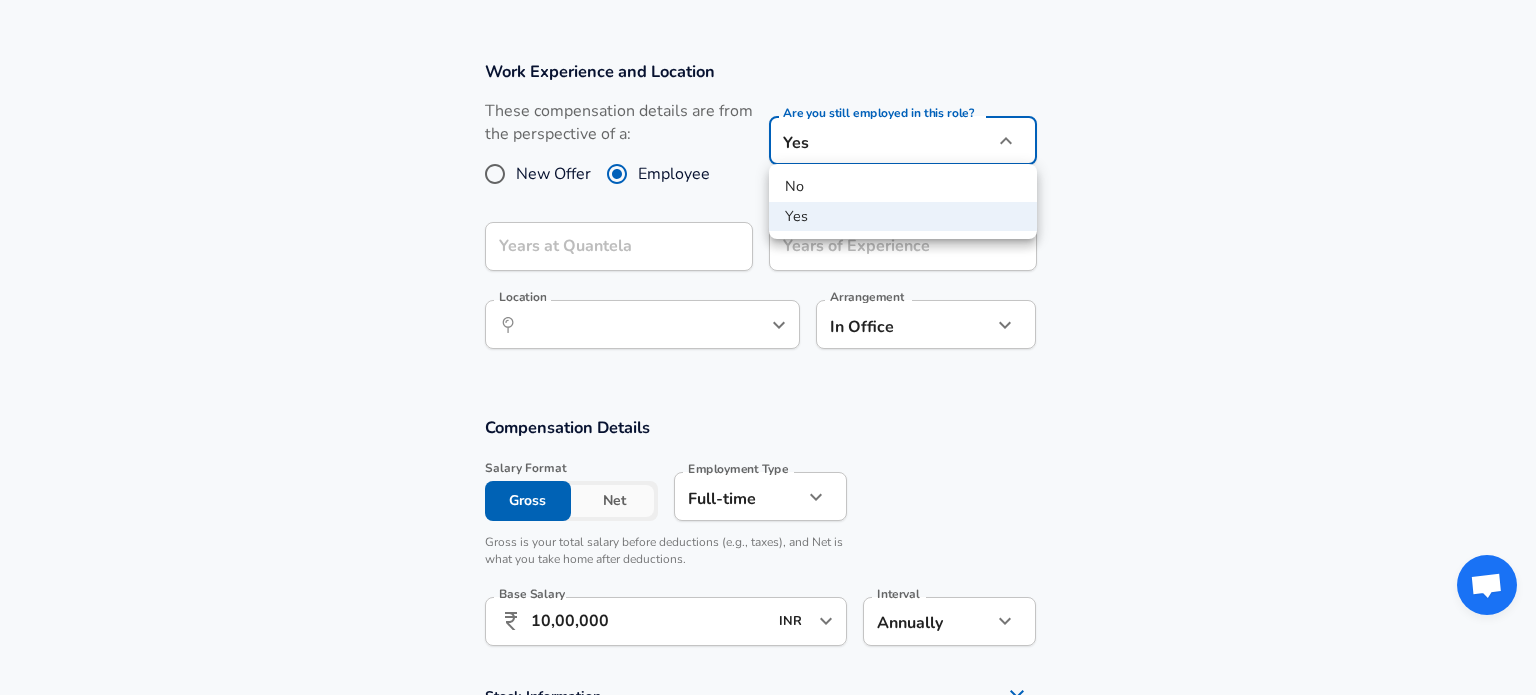 click on "No" at bounding box center [903, 187] 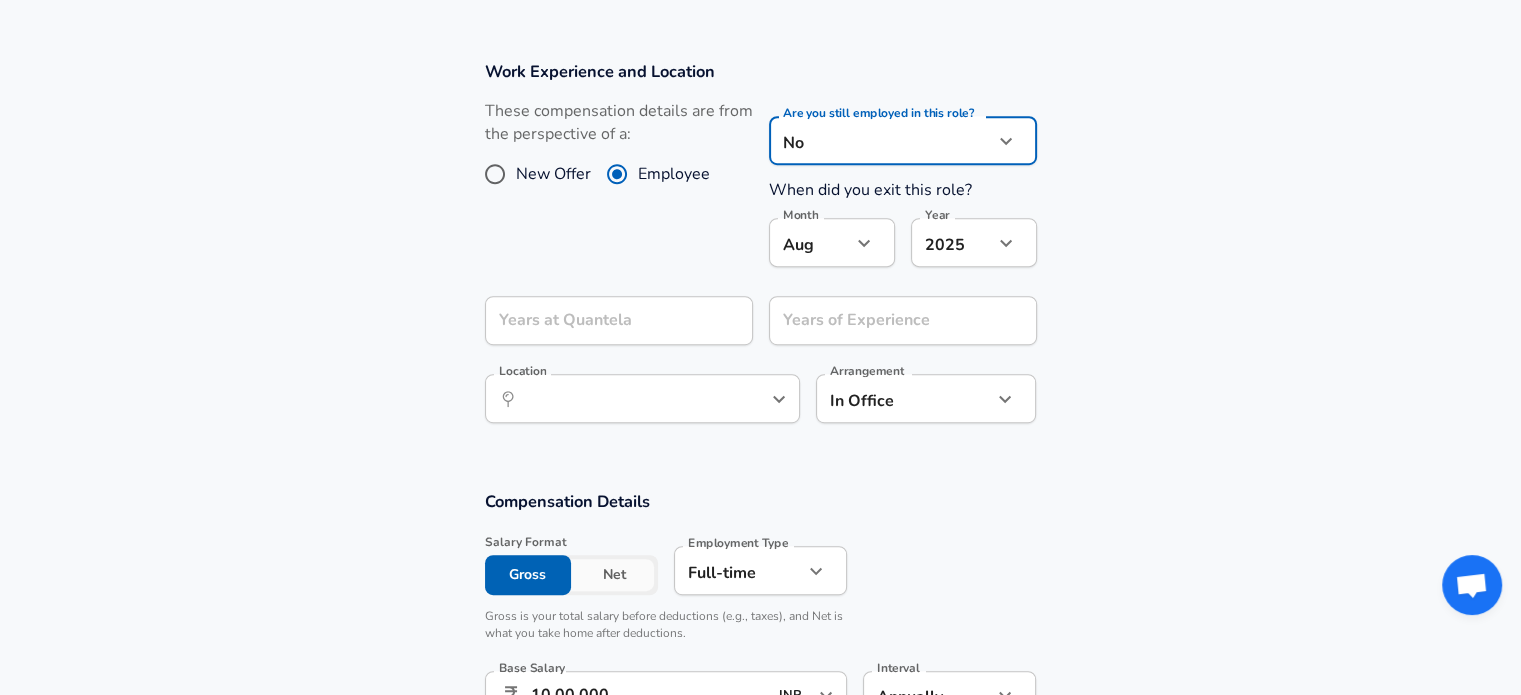 click on "Step 2 of 2 Company & Title Information Enter the company you received your offer from Company Quantela Company Select the title that closest resembles your official title. This should be similar to the title that was present on your offer letter. Title Software Engineer Title Job Family Software Engineer Job Family Select a Specialization that best fits your role. If you can't find one, select 'Other' to enter a custom specialization Select Specialization Mobile (iOS + Android) Mobile (iOS + Android) Select Specialization Level 1 Level Work Experience and Location" at bounding box center [760, -713] 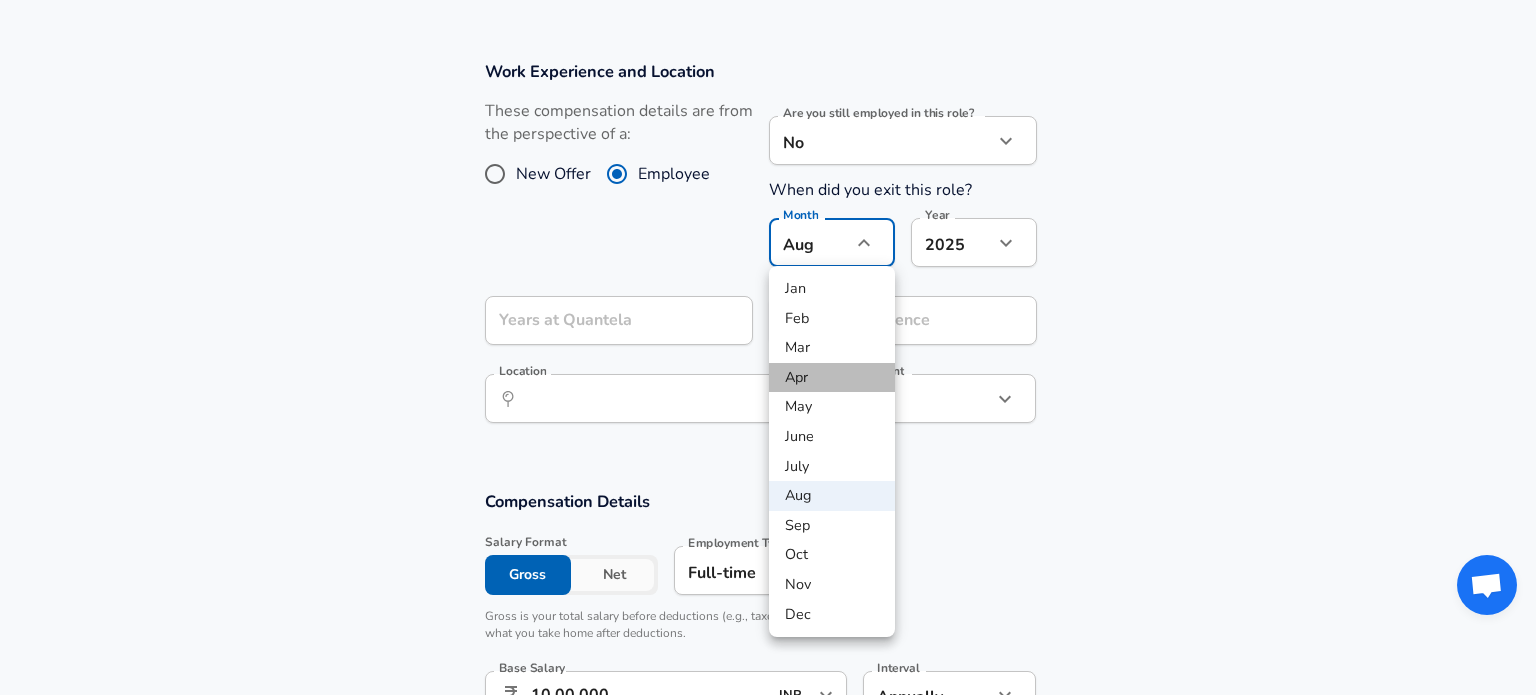 click on "Apr" at bounding box center [832, 378] 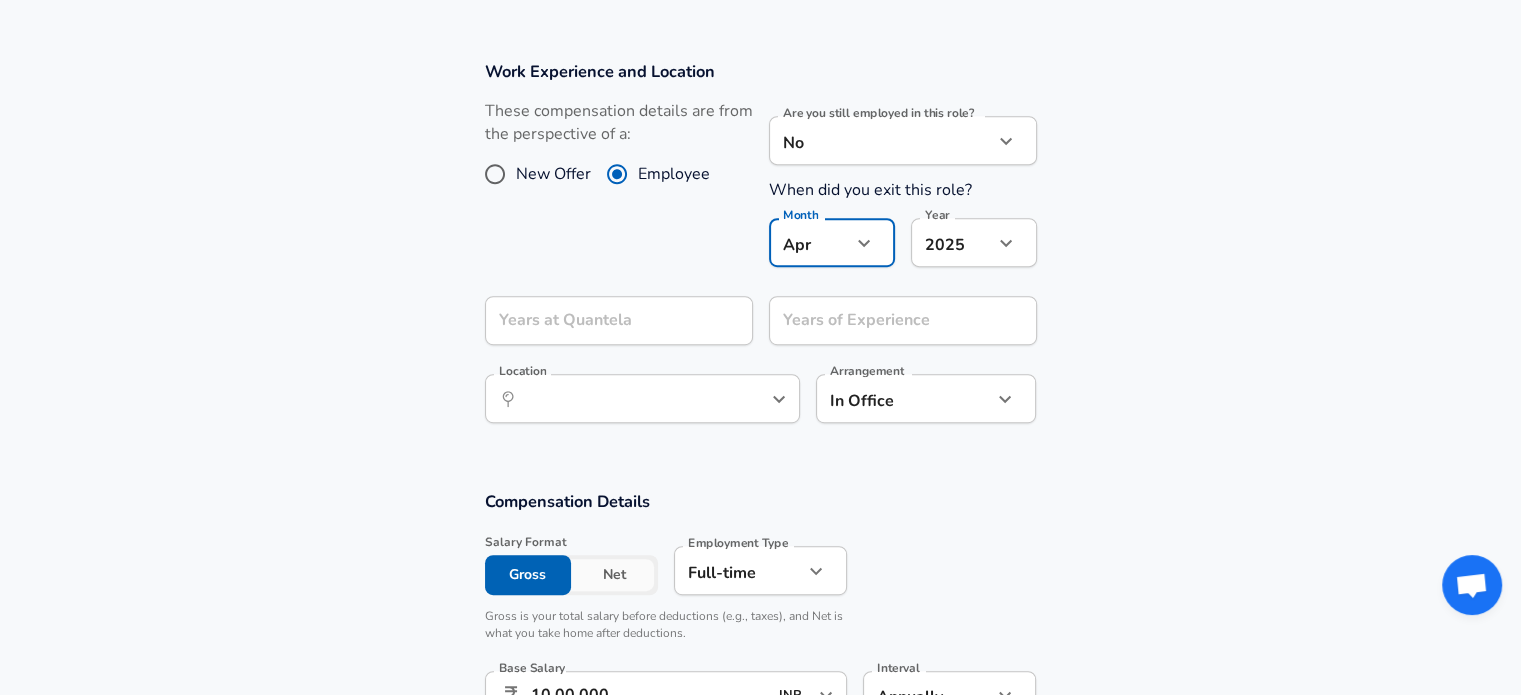 click on "Step 2 of 2 Company & Title Information Enter the company you received your offer from Company Quantela Company Select the title that closest resembles your official title. This should be similar to the title that was present on your offer letter. Title Software Engineer Title Job Family Software Engineer Job Family Select a Specialization that best fits your role. If you can't find one, select 'Other' to enter a custom specialization Select Specialization Mobile (iOS + Android) Mobile (iOS + Android) Select Specialization Level 1 Level Work Experience and Location" at bounding box center [760, -713] 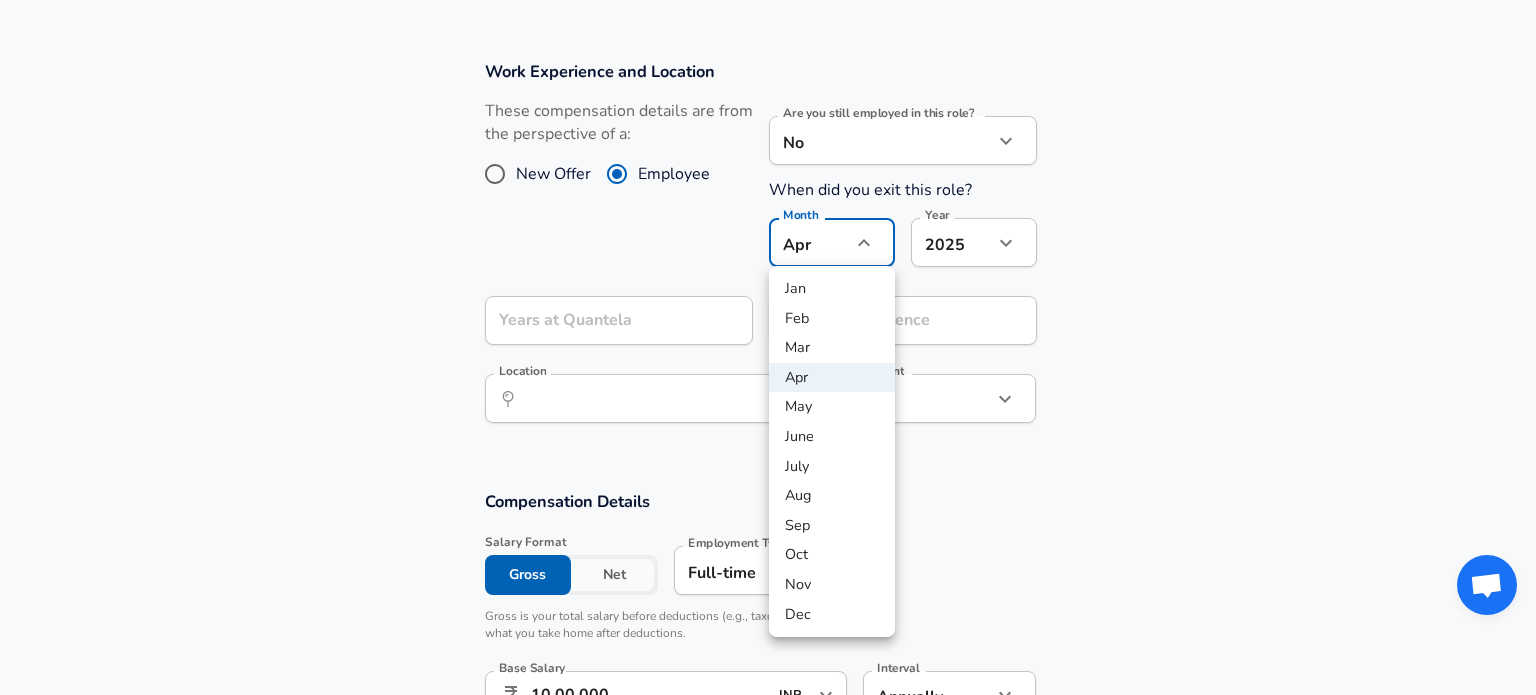 click at bounding box center [768, 347] 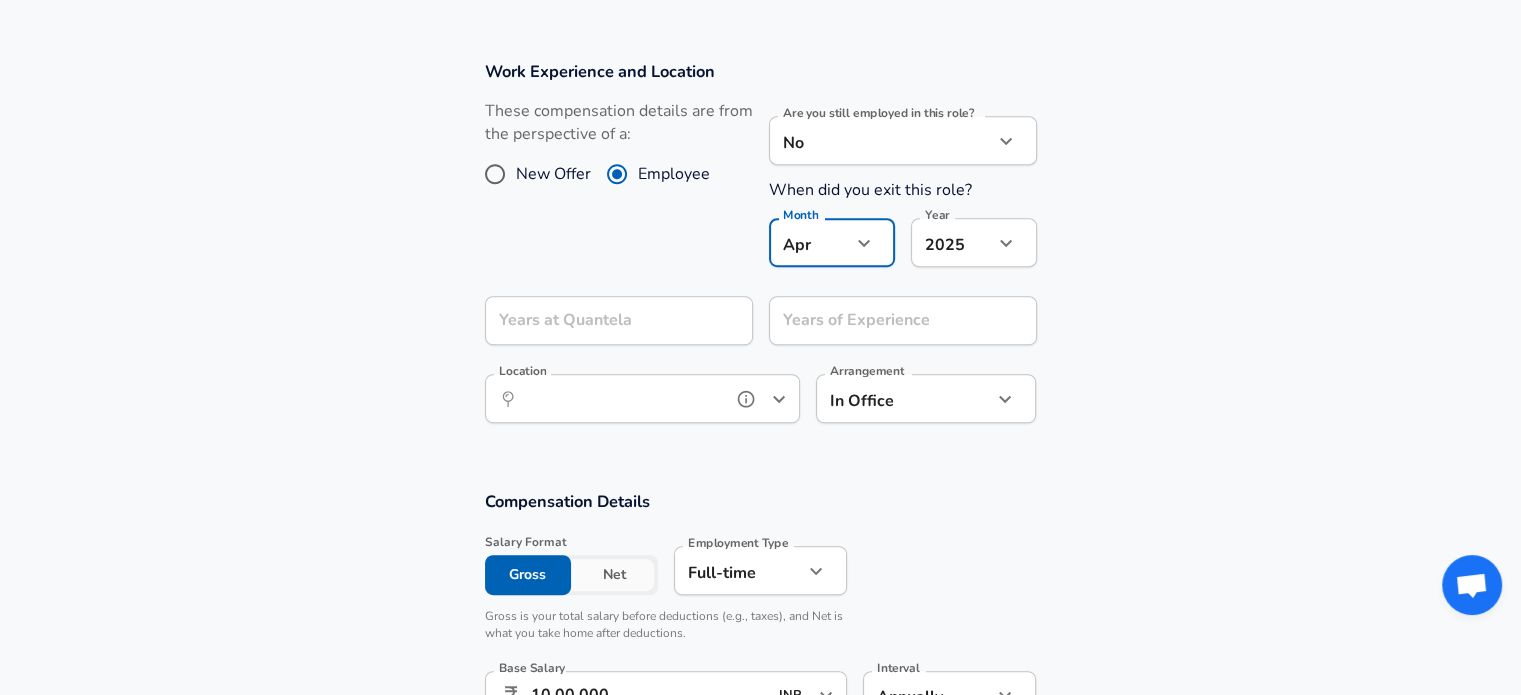 click on "Location" at bounding box center (620, 398) 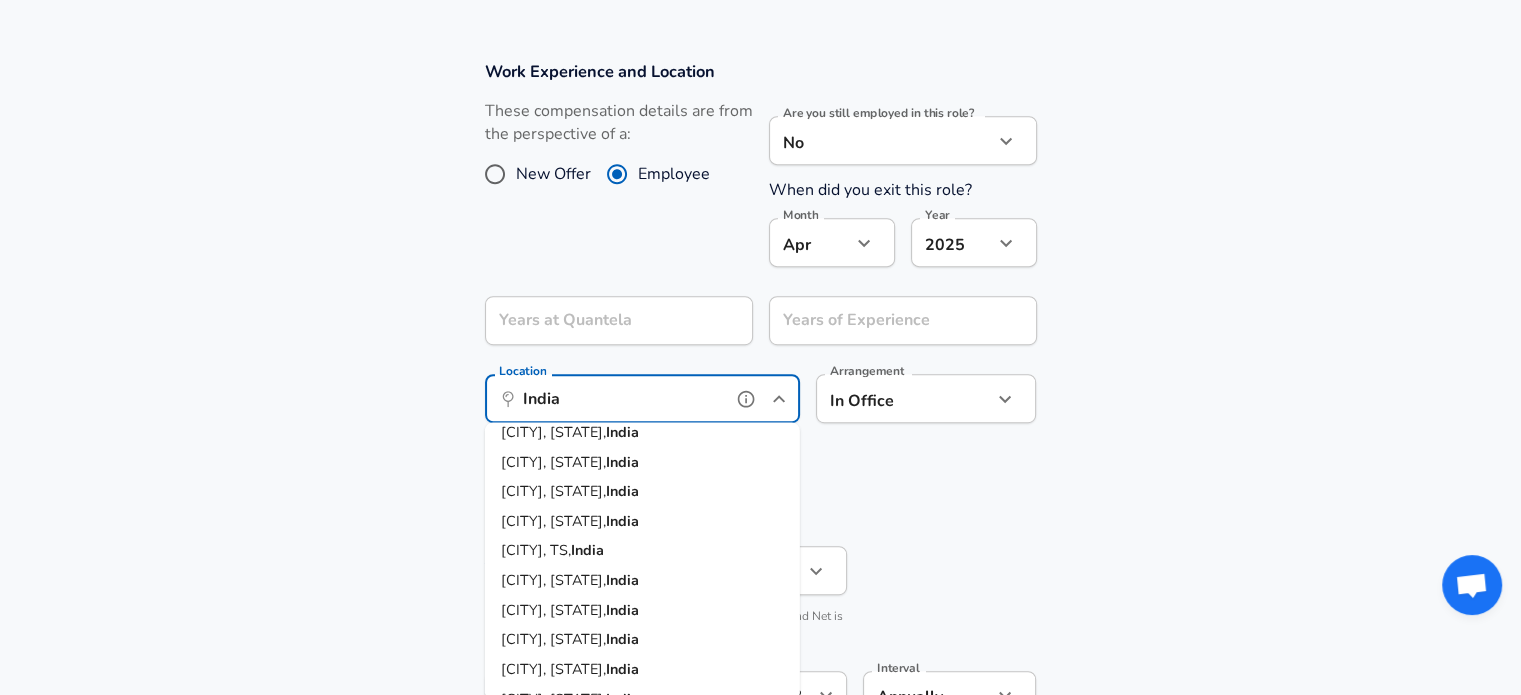 scroll, scrollTop: 181, scrollLeft: 0, axis: vertical 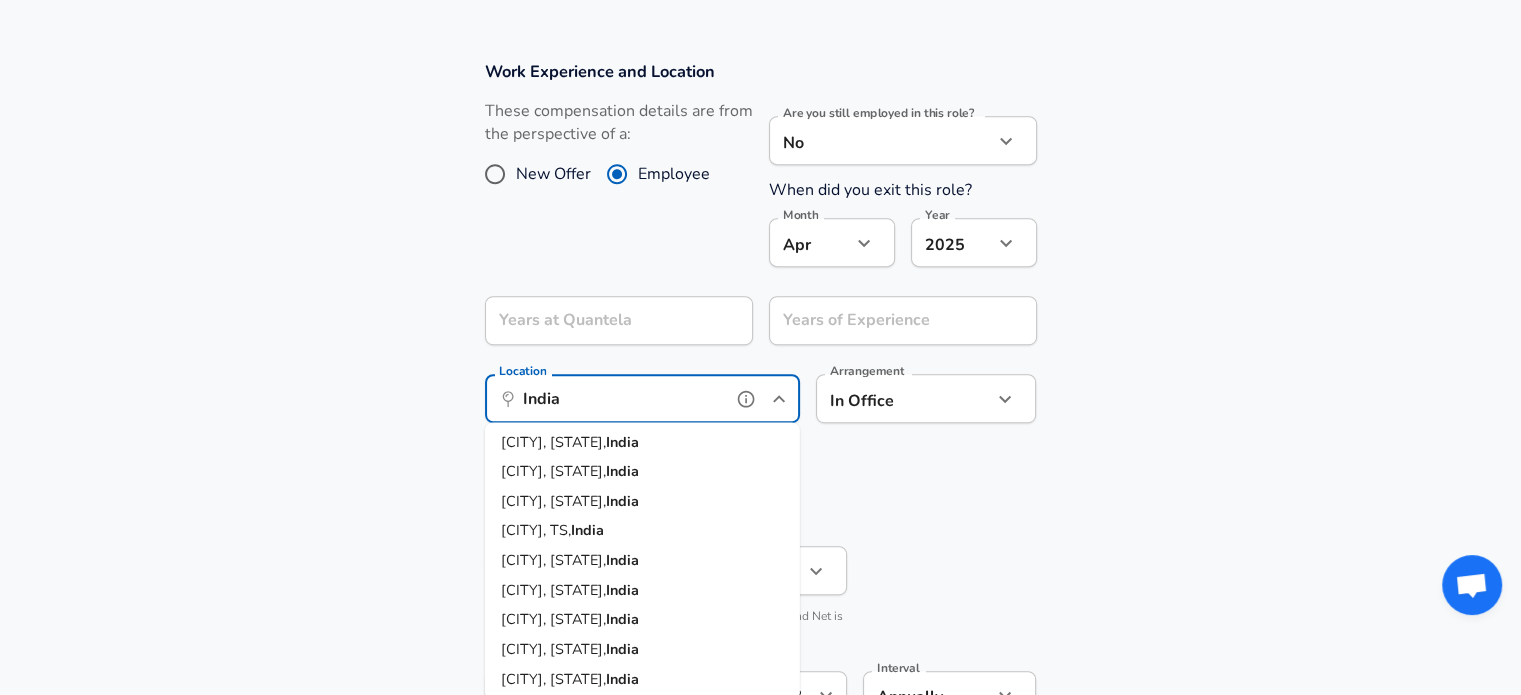 click on "[CITY], TS," at bounding box center (536, 530) 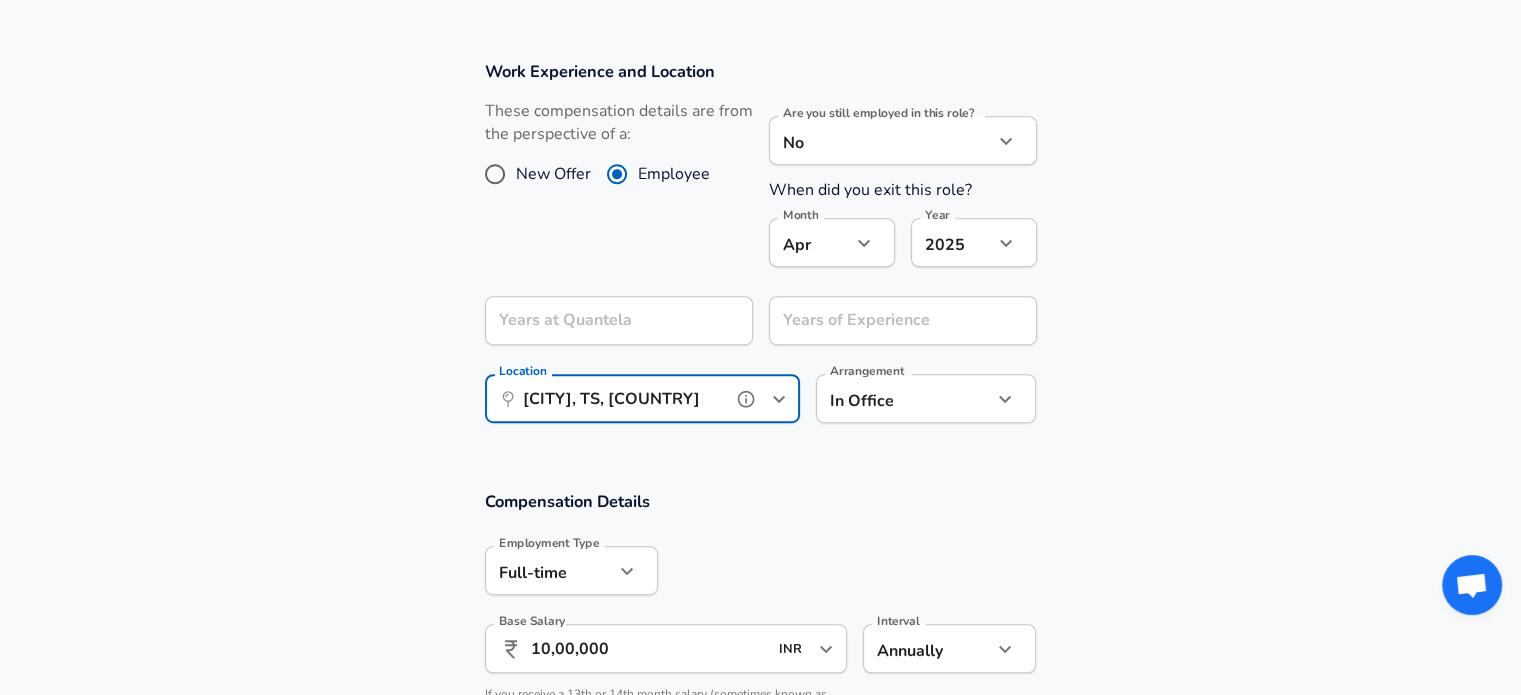 type on "[CITY], TS, [COUNTRY]" 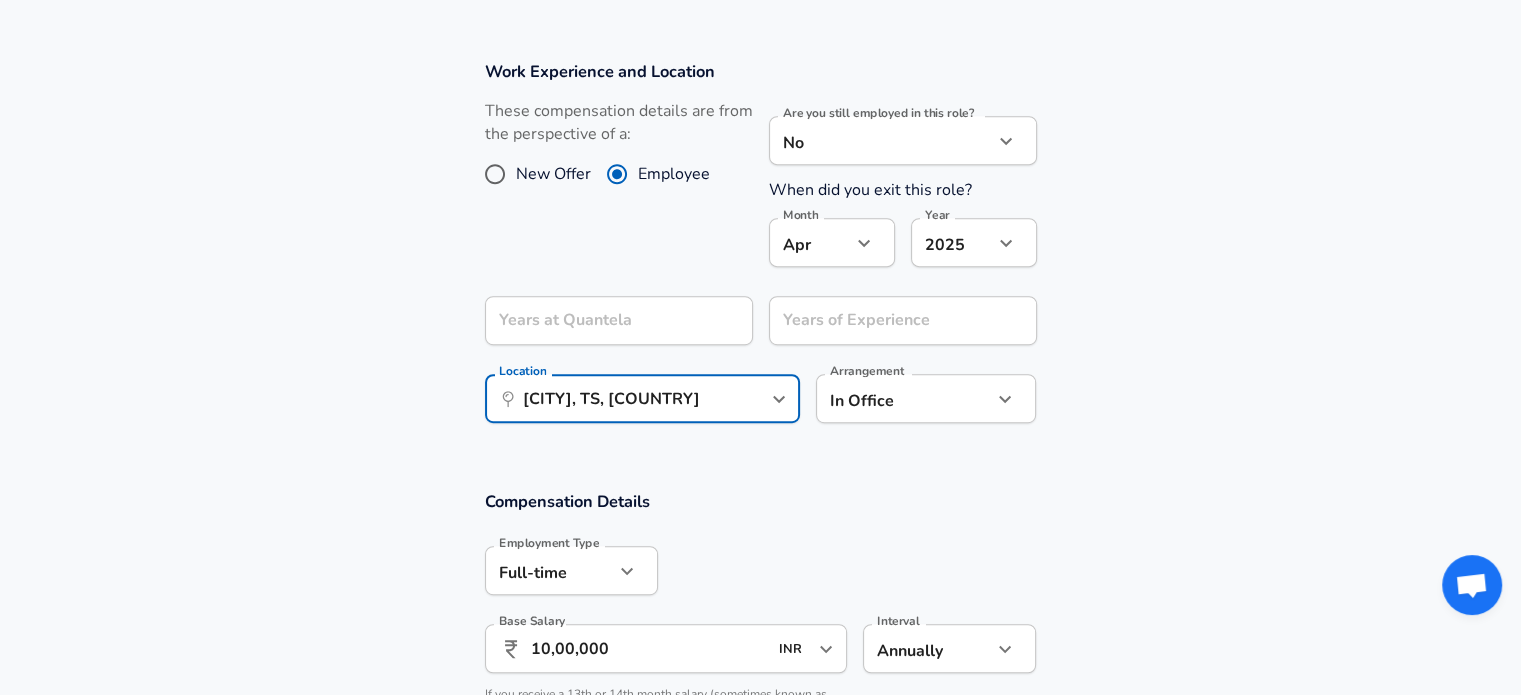 click on "Step 2 of 2 Company & Title Information Enter the company you received your offer from Company Quantela Company Select the title that closest resembles your official title. This should be similar to the title that was present on your offer letter. Title Software Engineer Title Job Family Software Engineer Job Family Select a Specialization that best fits your role. If you can't find one, select 'Other' to enter a custom specialization Select Specialization Mobile (iOS + Android) Mobile (iOS + Android) Select Specialization Level 1 Level Work Experience and Location" at bounding box center [760, -713] 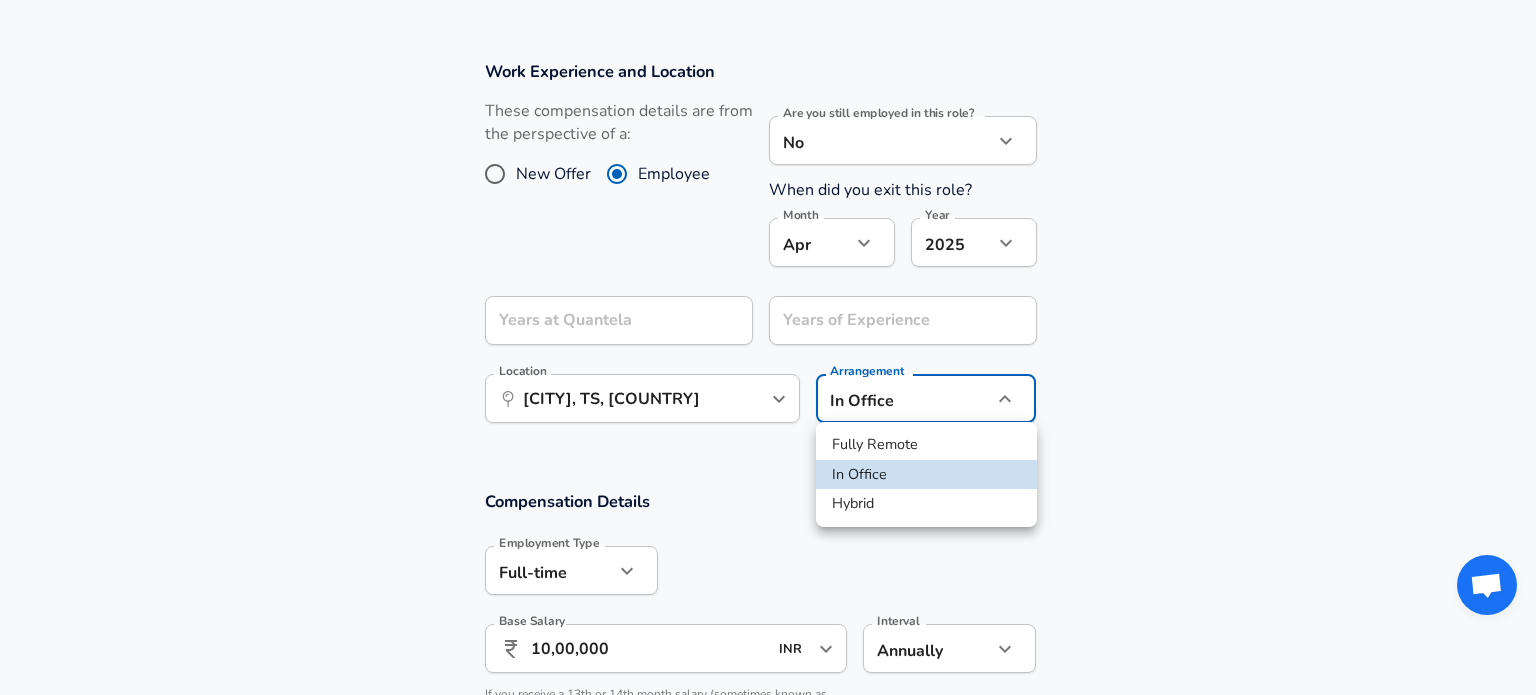 click on "Fully Remote" at bounding box center [926, 445] 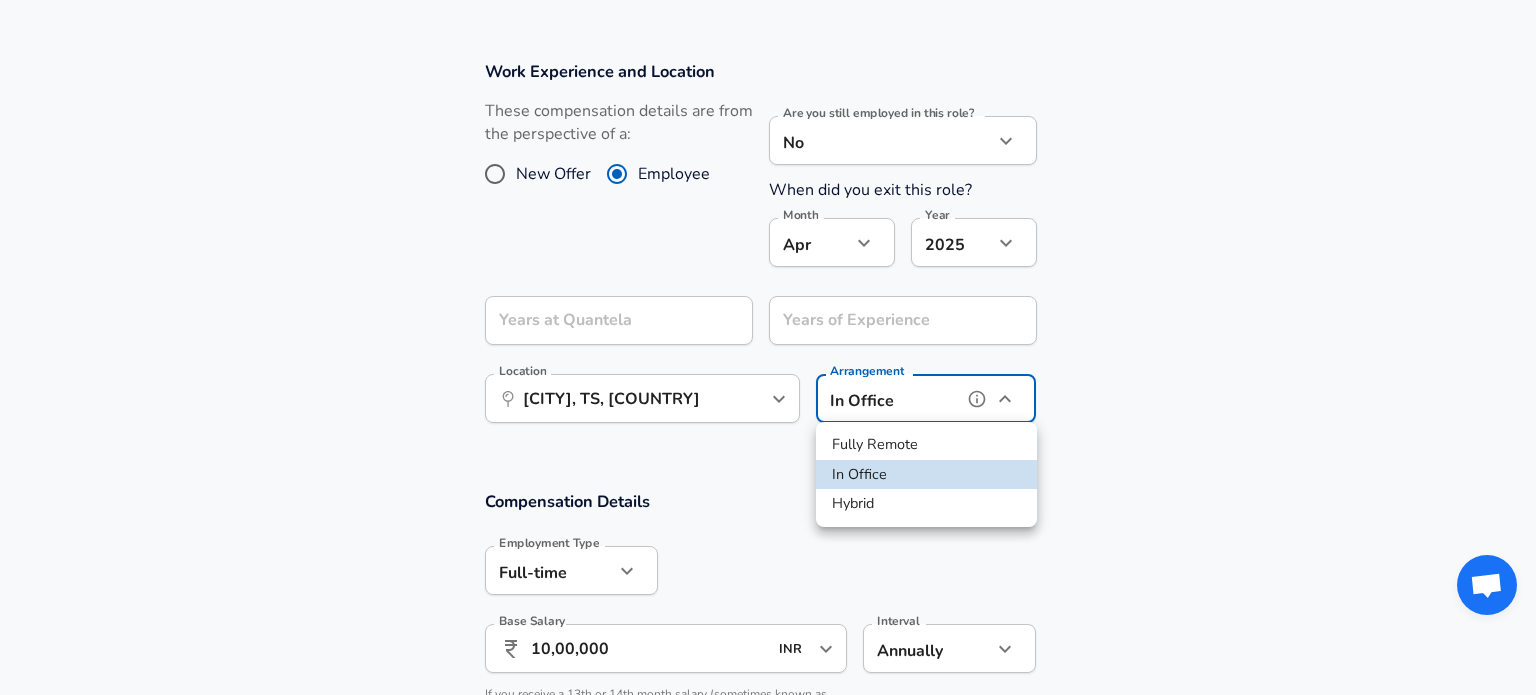 type on "remote" 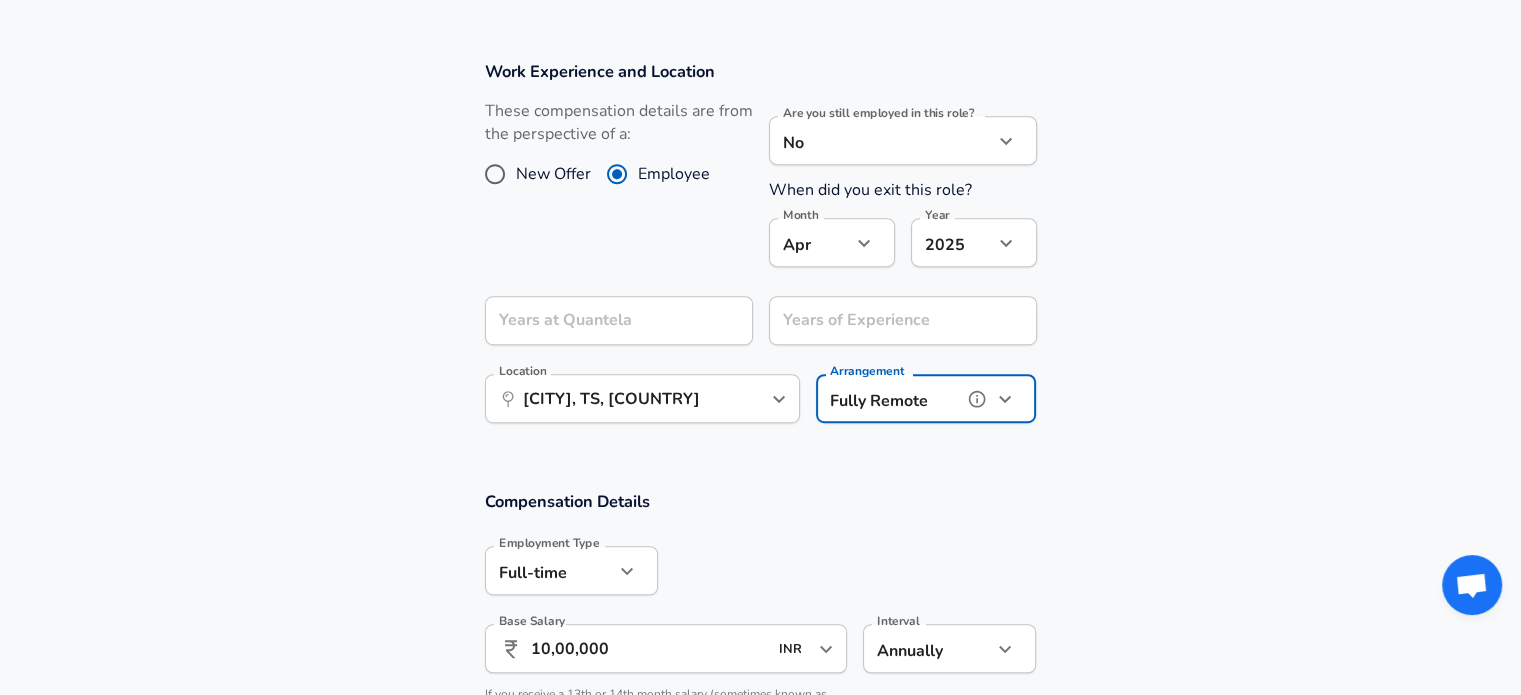 click 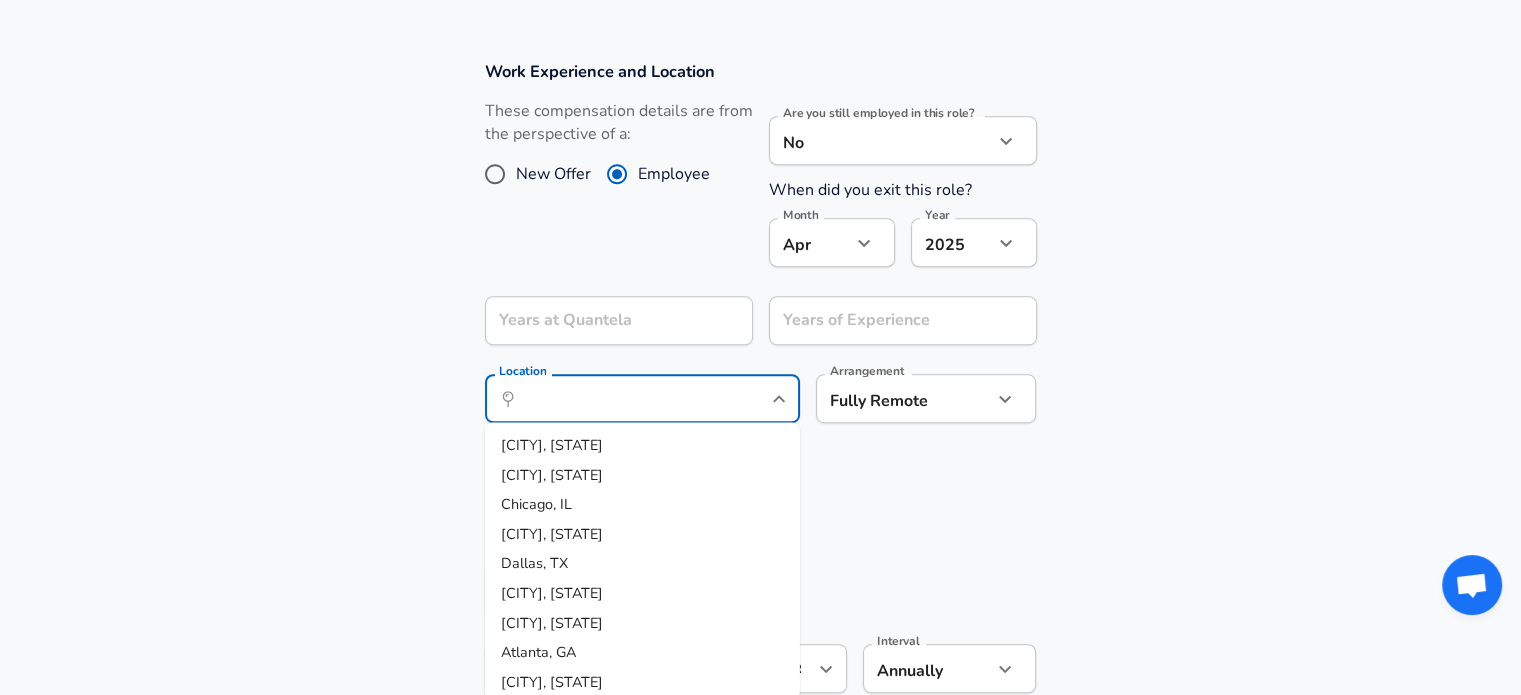 click on "Years at Quantela Years at Quantela" at bounding box center [611, 319] 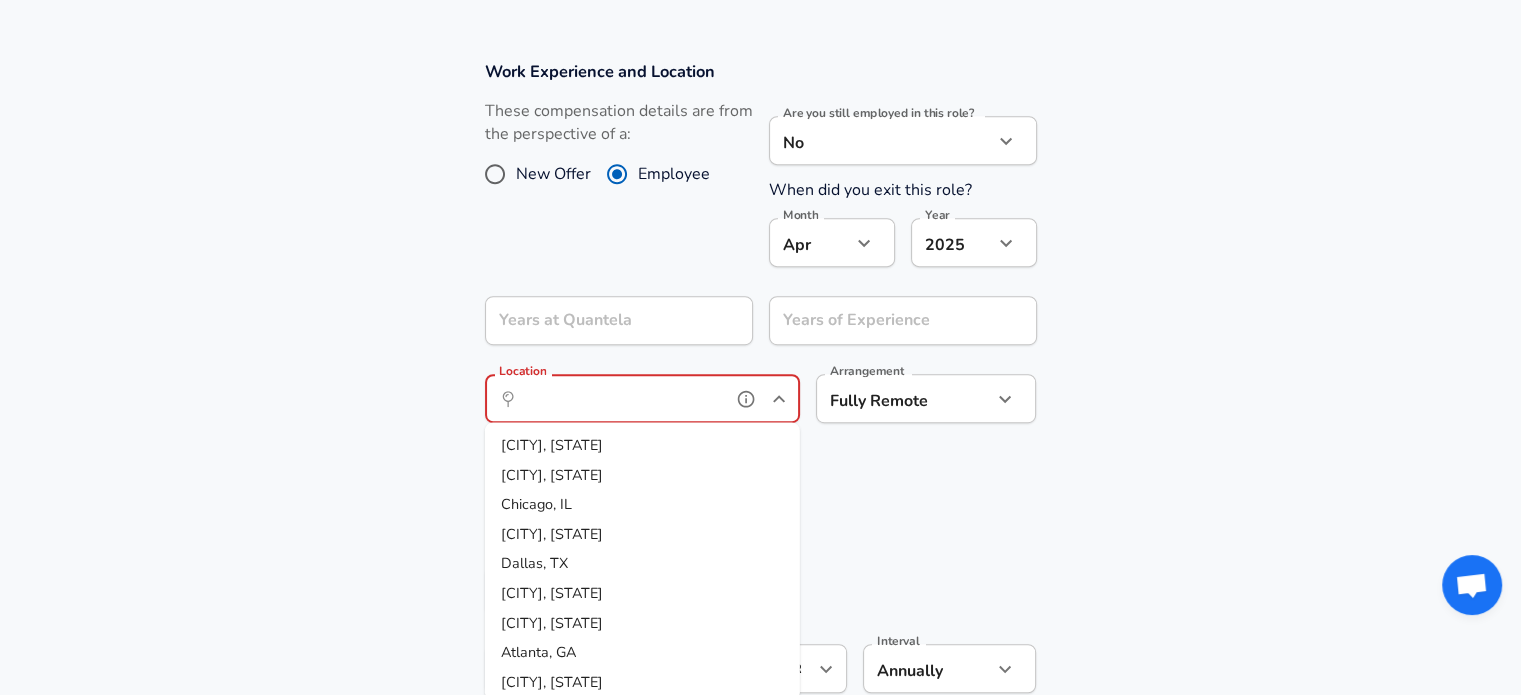 click on "Location" at bounding box center (620, 398) 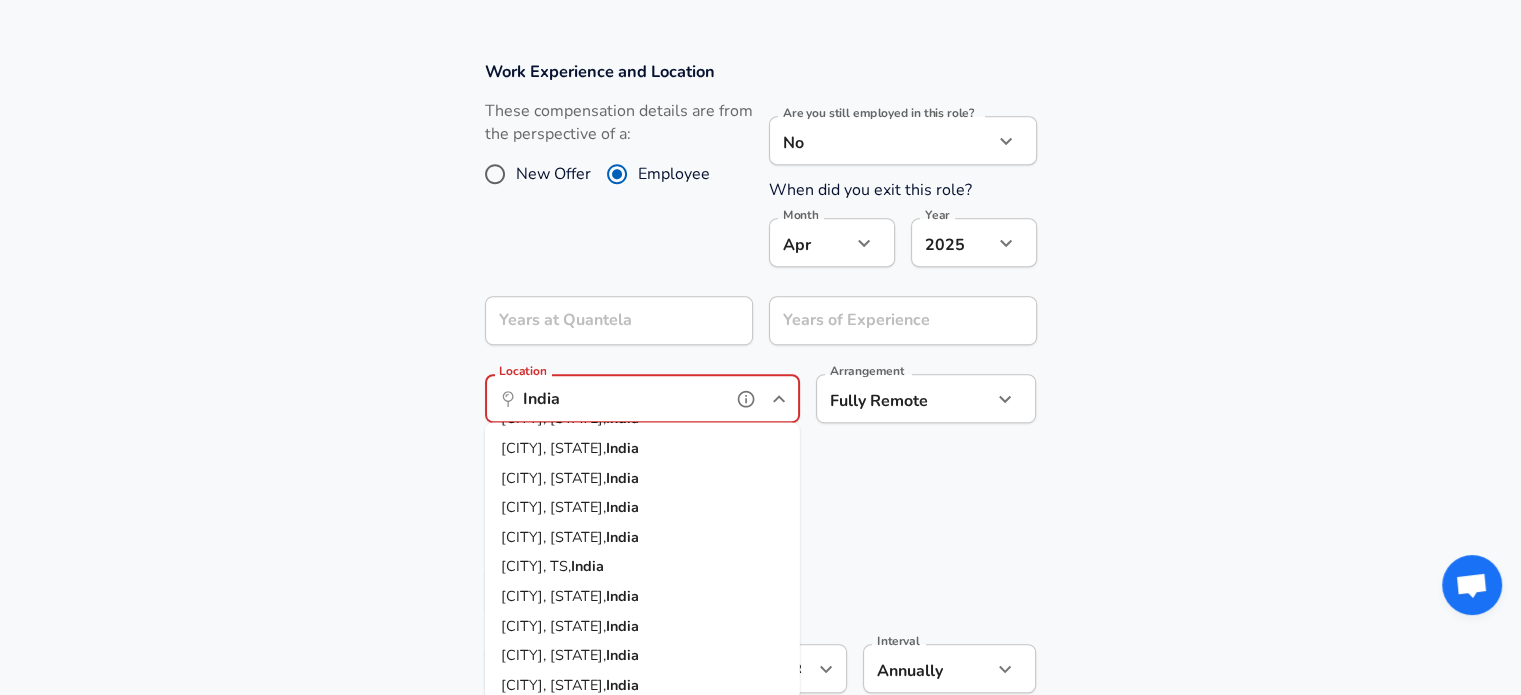 scroll, scrollTop: 181, scrollLeft: 0, axis: vertical 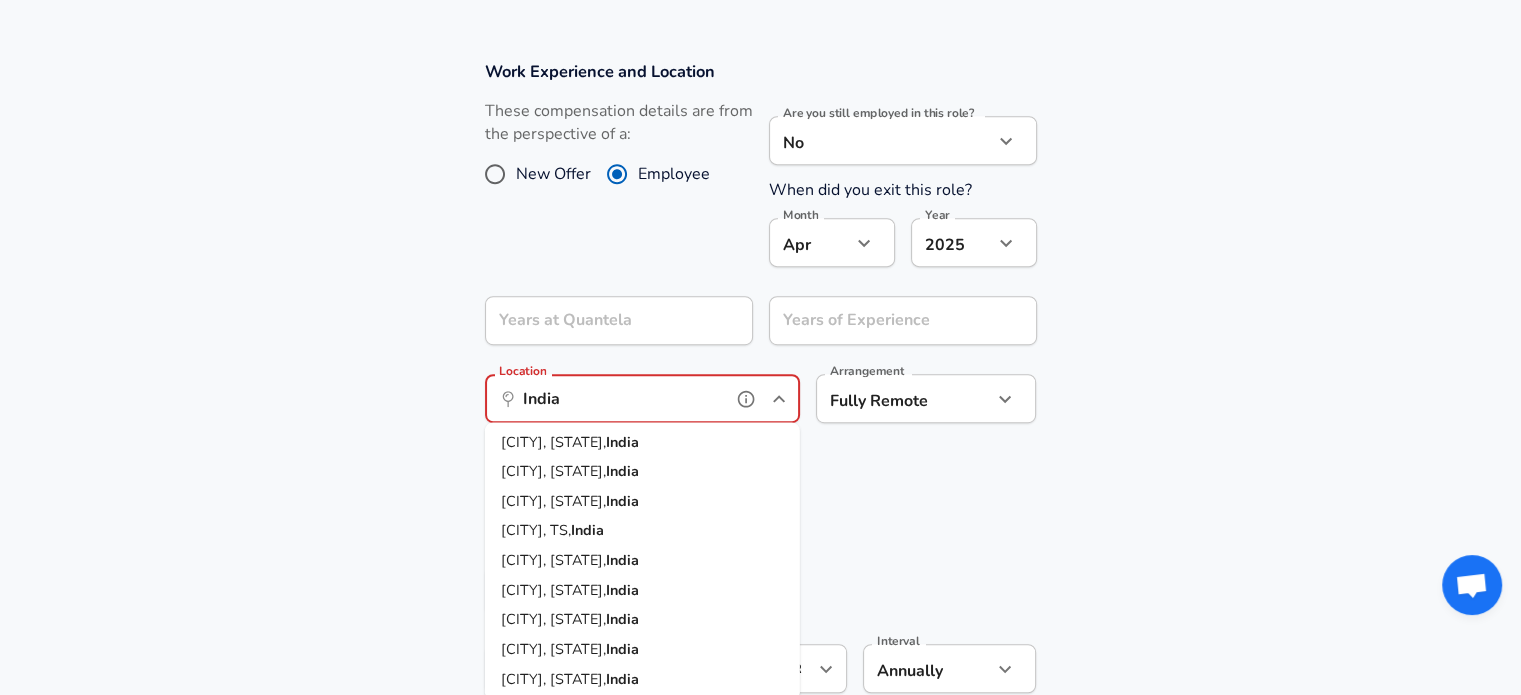 click on "[CITY], TS," at bounding box center [536, 530] 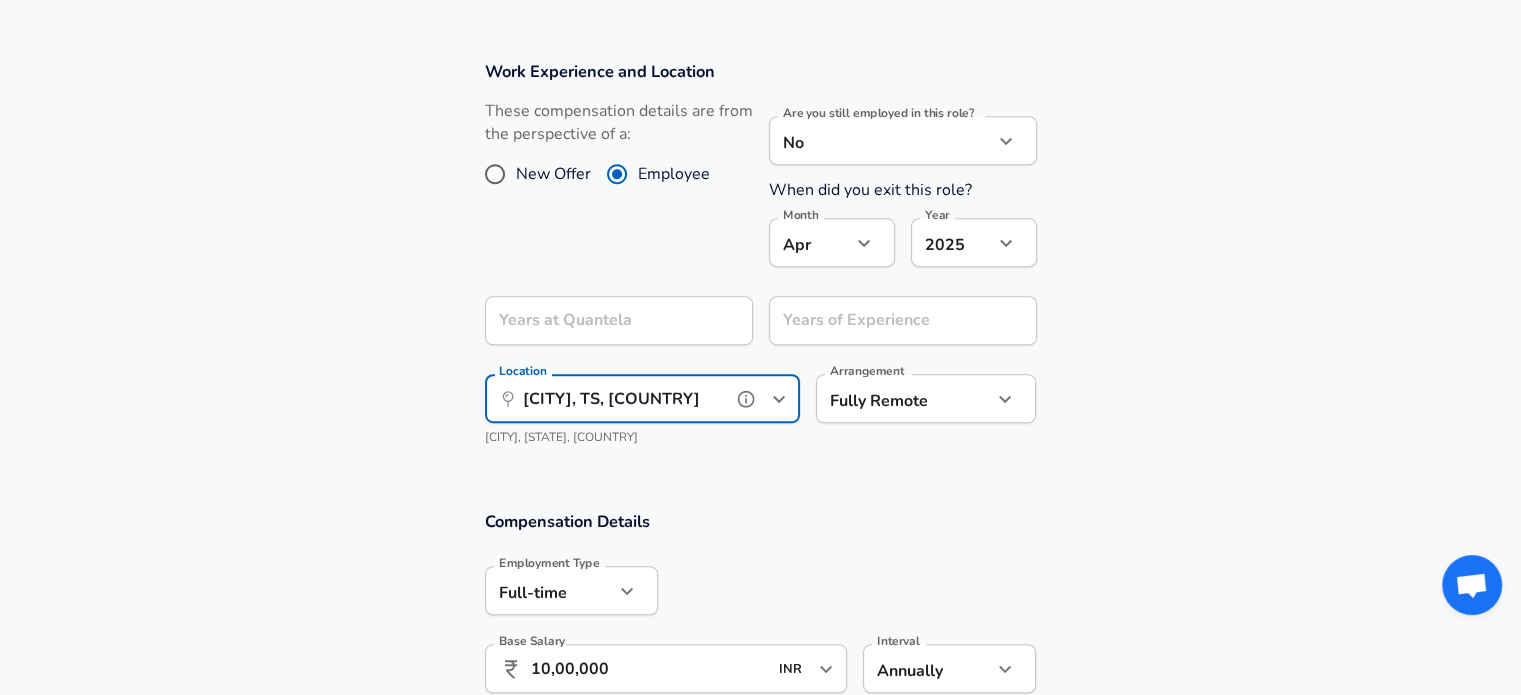 type on "[CITY], TS, [COUNTRY]" 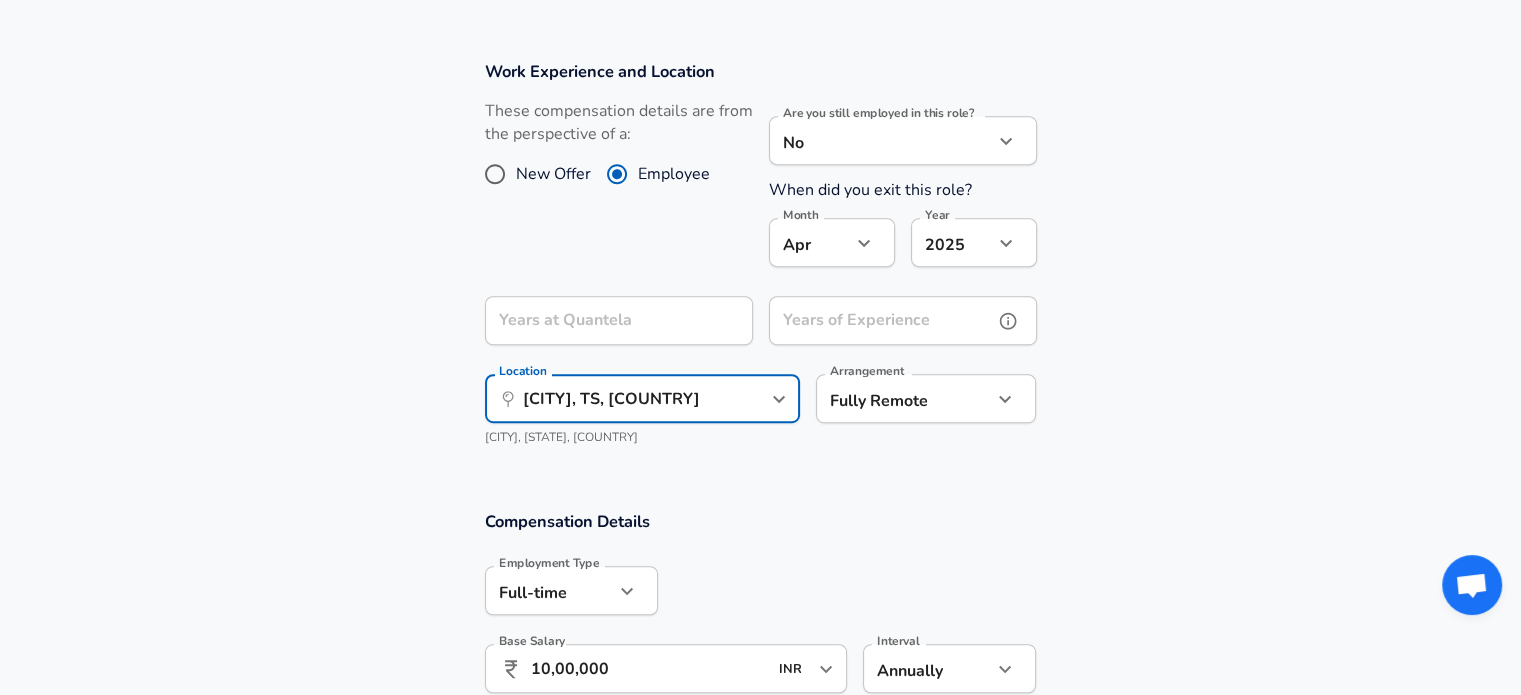click on "Years of Experience" at bounding box center [881, 320] 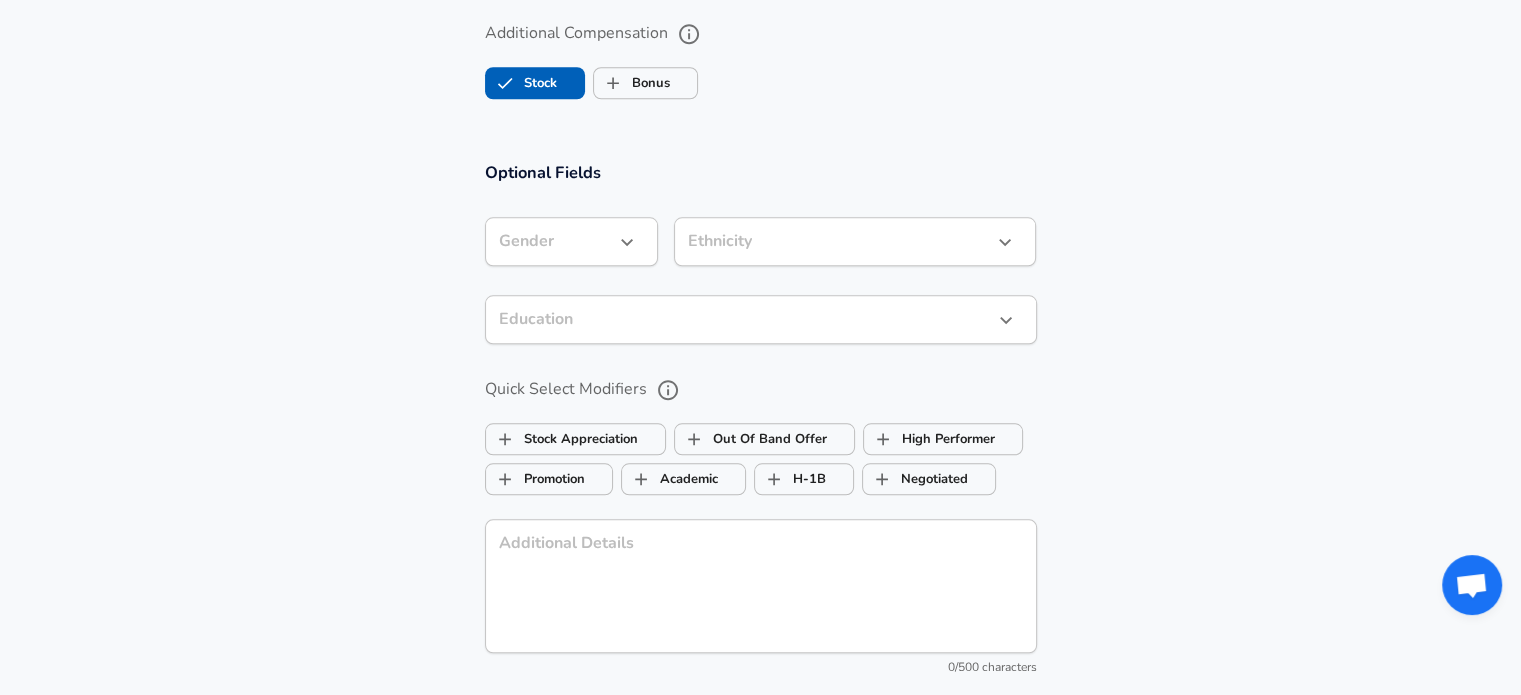 scroll, scrollTop: 1960, scrollLeft: 0, axis: vertical 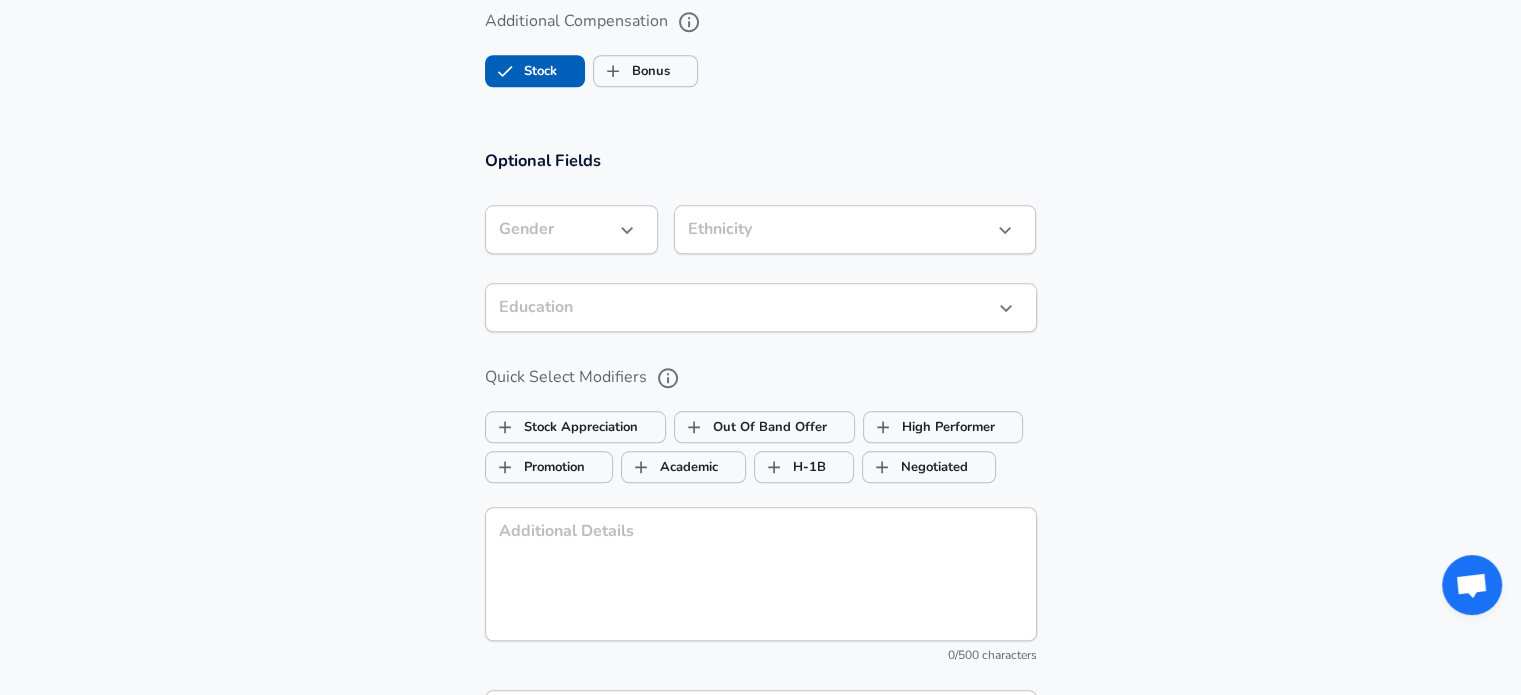 type on "4" 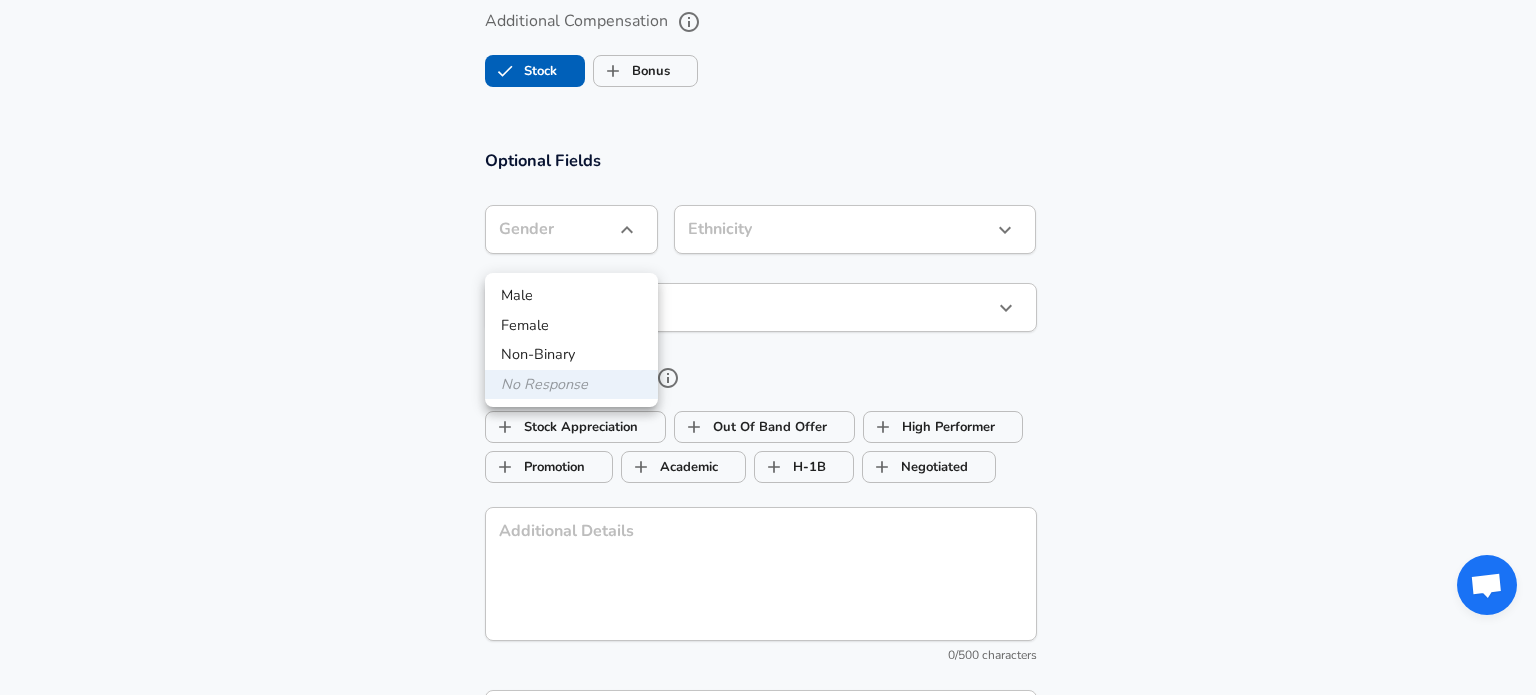 click on "Male" at bounding box center [571, 296] 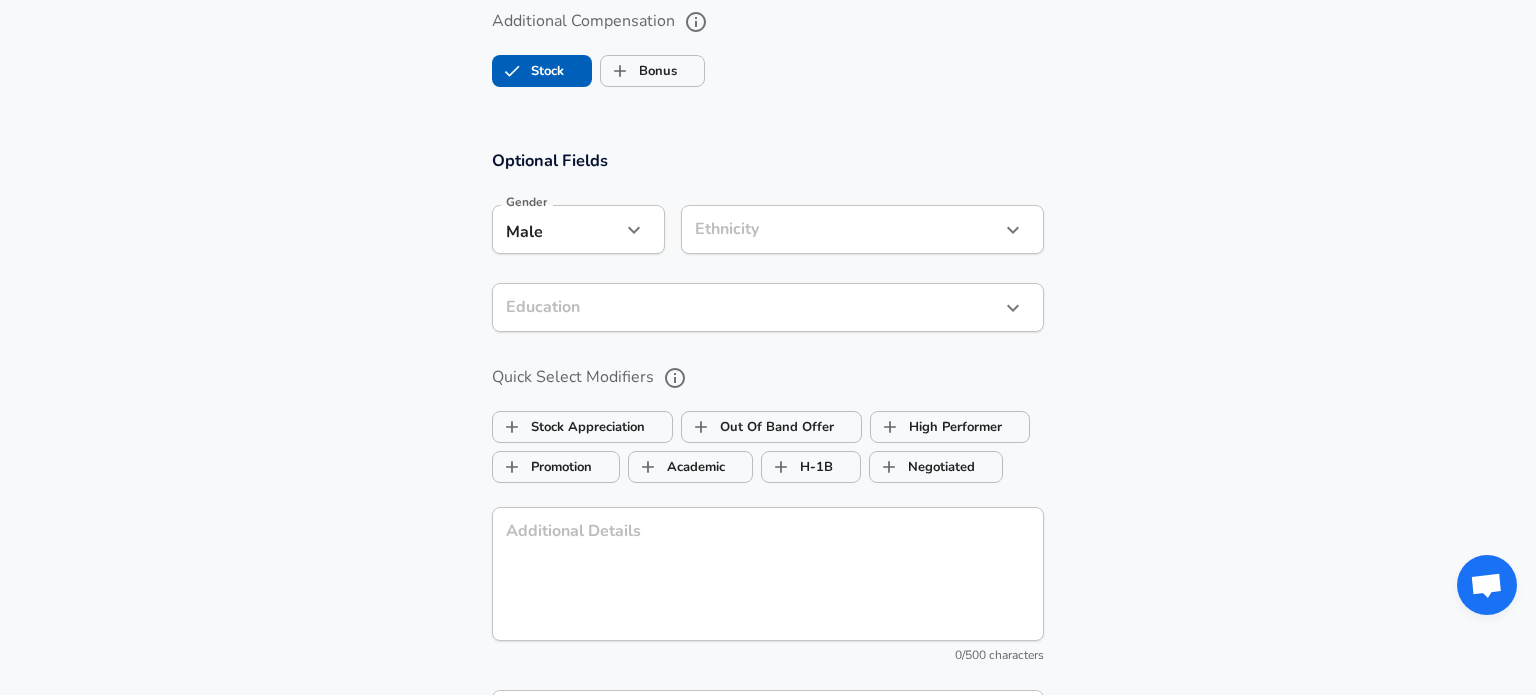 click on "Step 2 of 2 Company & Title Information Enter the company you received your offer from Company Quantela Company Select the title that closest resembles your official title. This should be similar to the title that was present on your offer letter. Title Software Engineer Title Job Family Software Engineer Job Family Select a Specialization that best fits your role. If you can't find one, select 'Other' to enter a custom specialization Select Specialization Mobile (iOS + Android) Mobile (iOS + Android) Select Specialization Level 1 Level Work Experience and Location" at bounding box center (768, -1613) 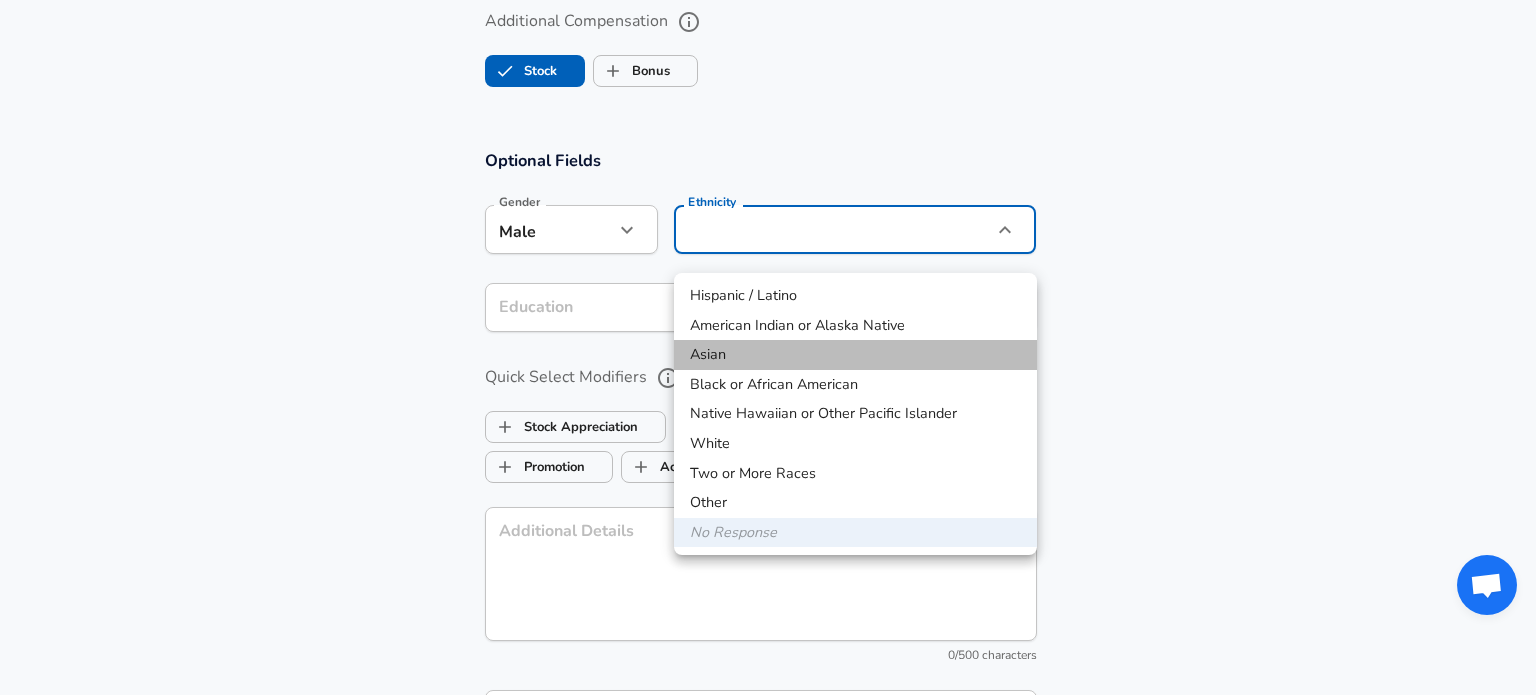 click on "Asian" at bounding box center [855, 355] 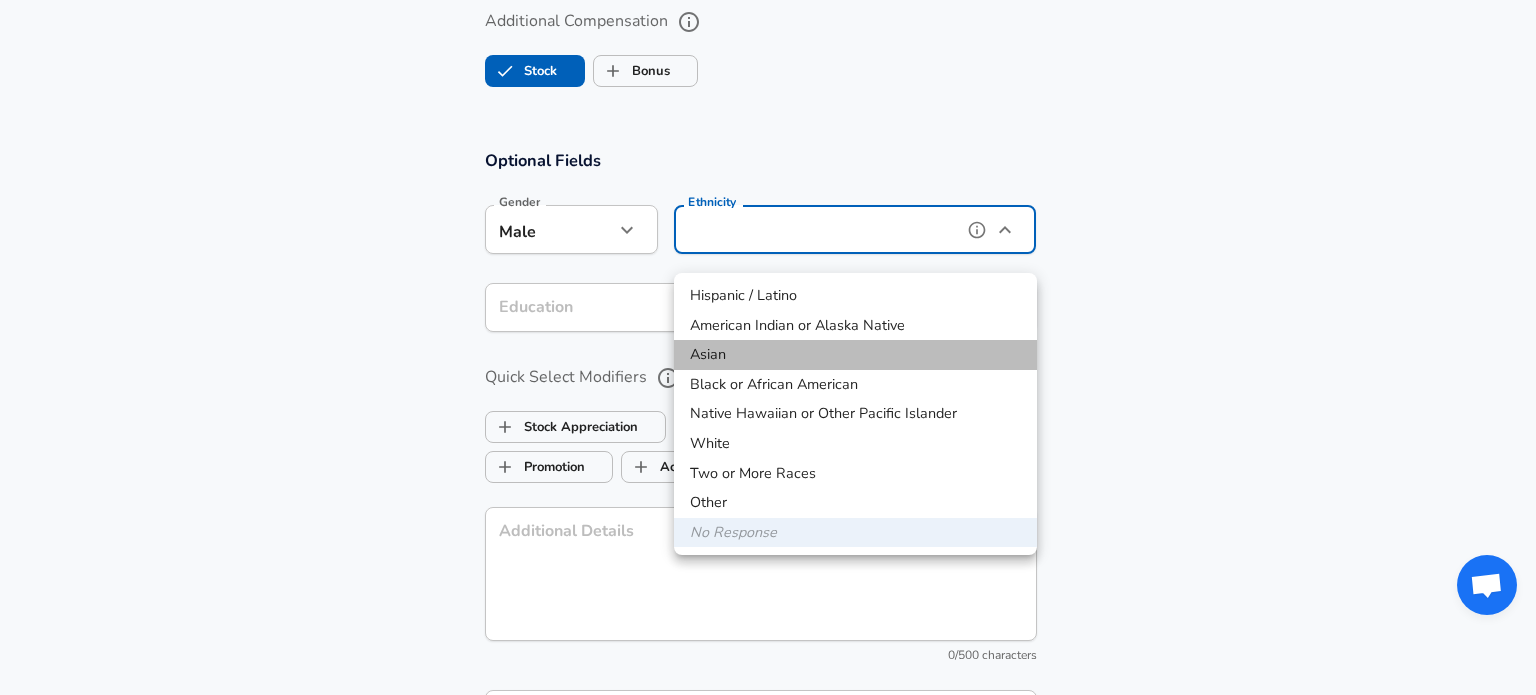 type on "Asian" 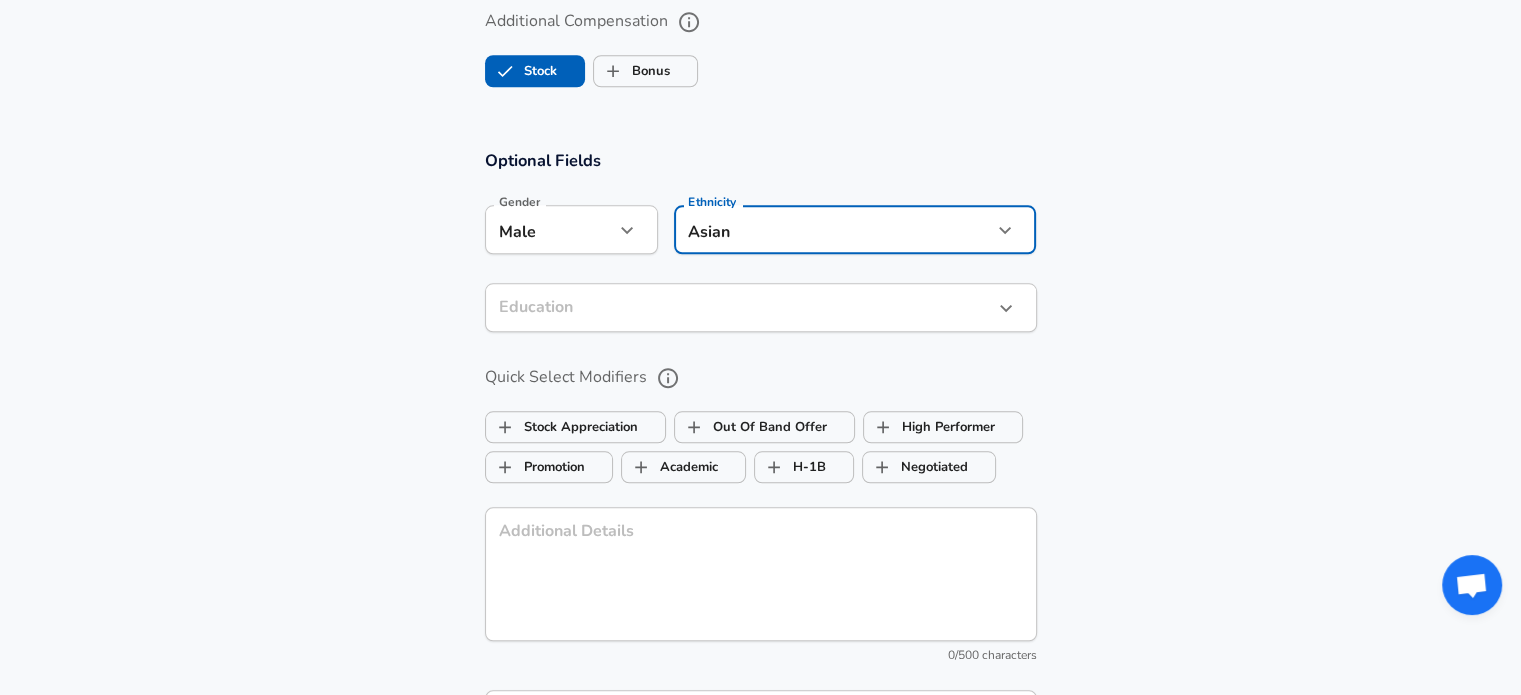 click on "Step 2 of 2 Company & Title Information Enter the company you received your offer from Company Quantela Company Select the title that closest resembles your official title. This should be similar to the title that was present on your offer letter. Title Software Engineer Title Job Family Software Engineer Job Family Select a Specialization that best fits your role. If you can't find one, select 'Other' to enter a custom specialization Select Specialization Mobile (iOS + Android) Mobile (iOS + Android) Select Specialization Level 1 Level Work Experience and Location" at bounding box center (760, -1613) 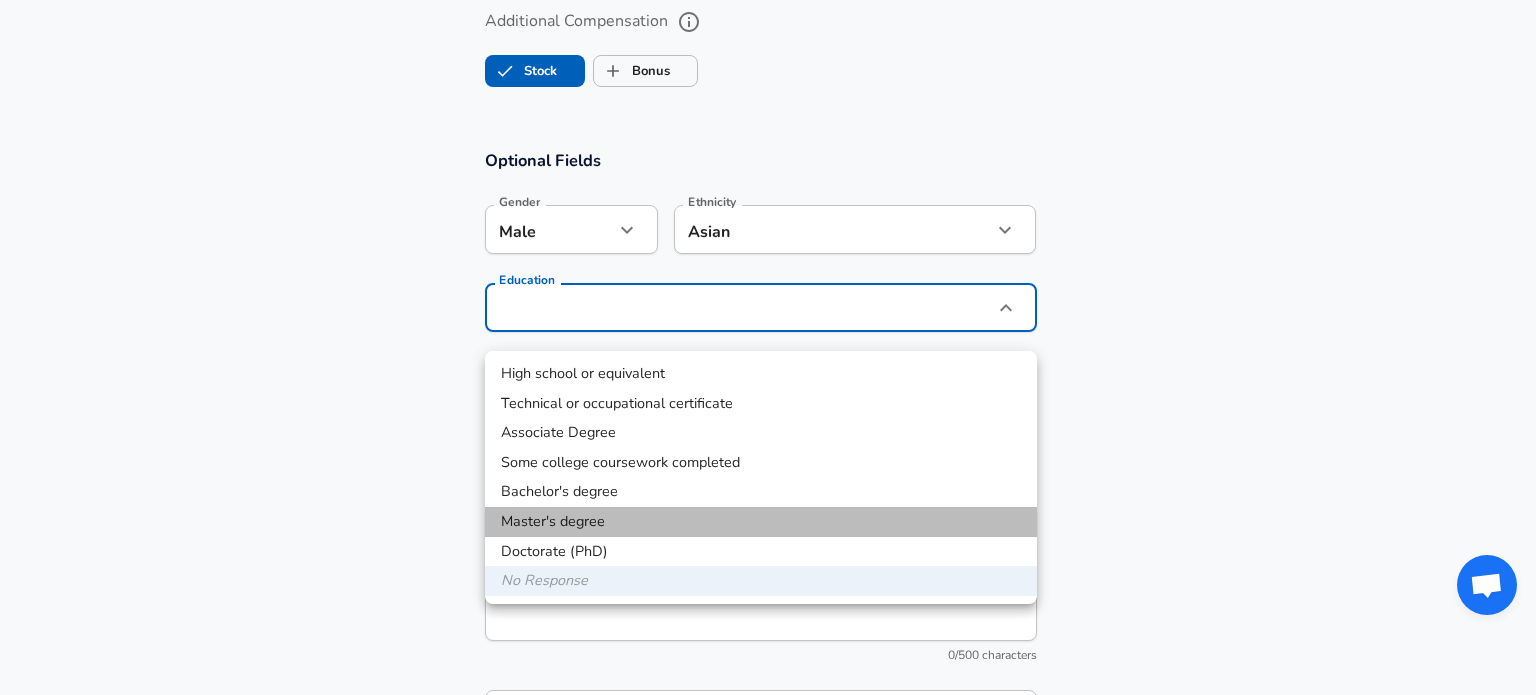 click on "Master's degree" at bounding box center (761, 522) 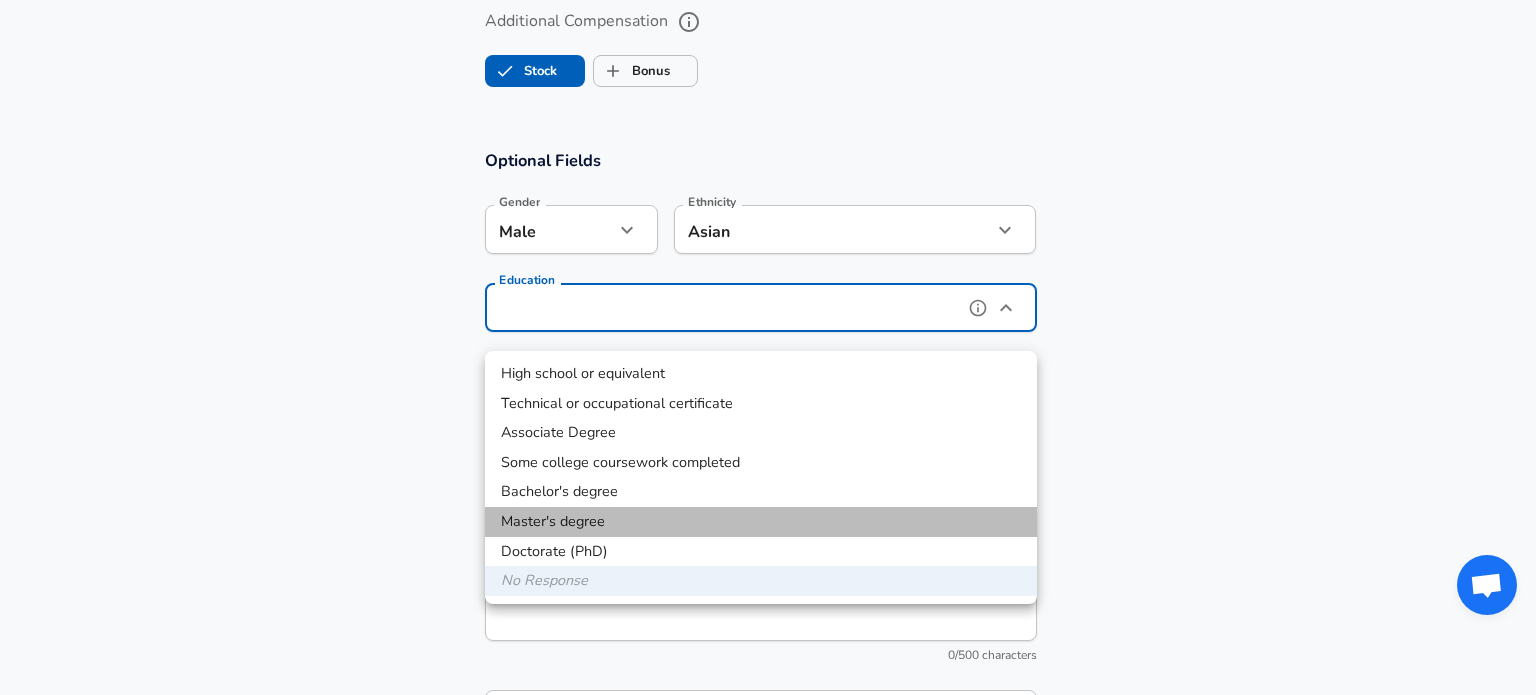 type on "Masters degree" 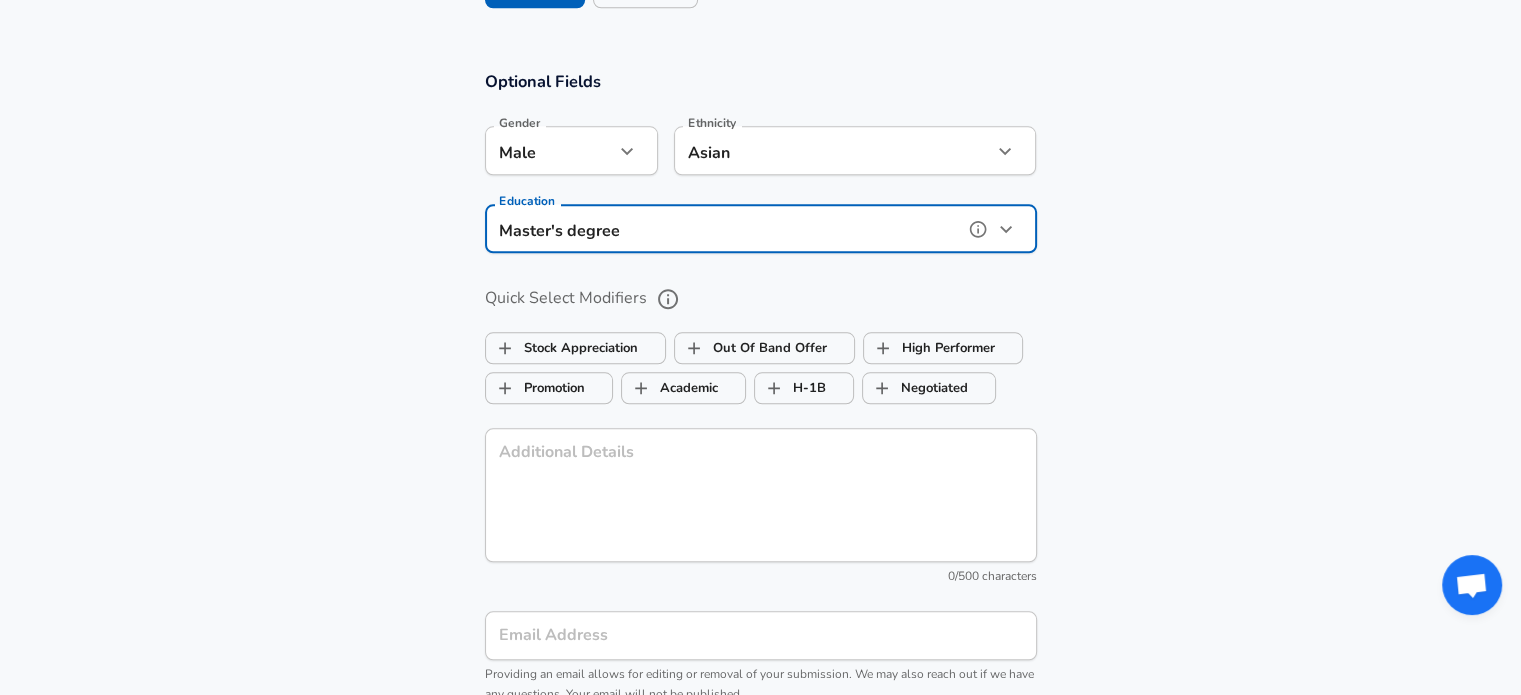 scroll, scrollTop: 2160, scrollLeft: 0, axis: vertical 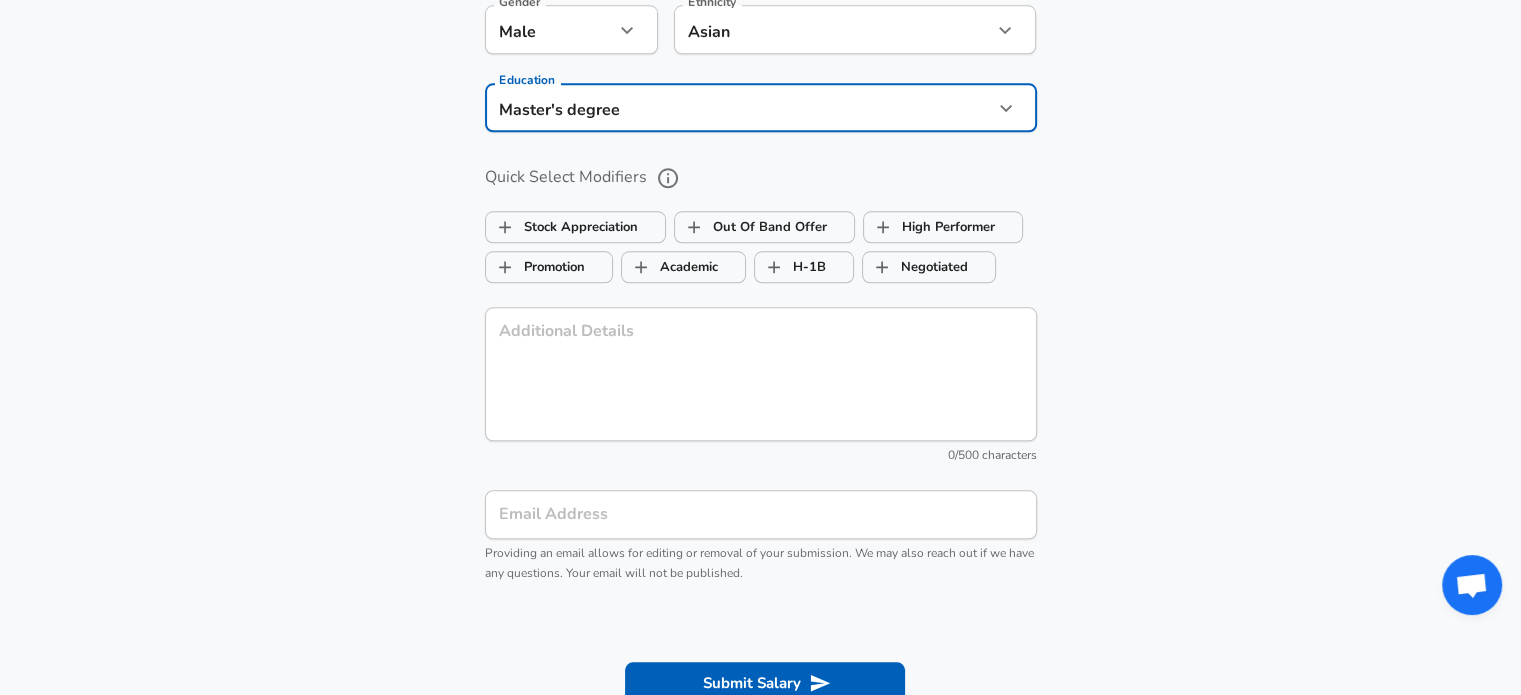 click on "Email Address" at bounding box center [761, 514] 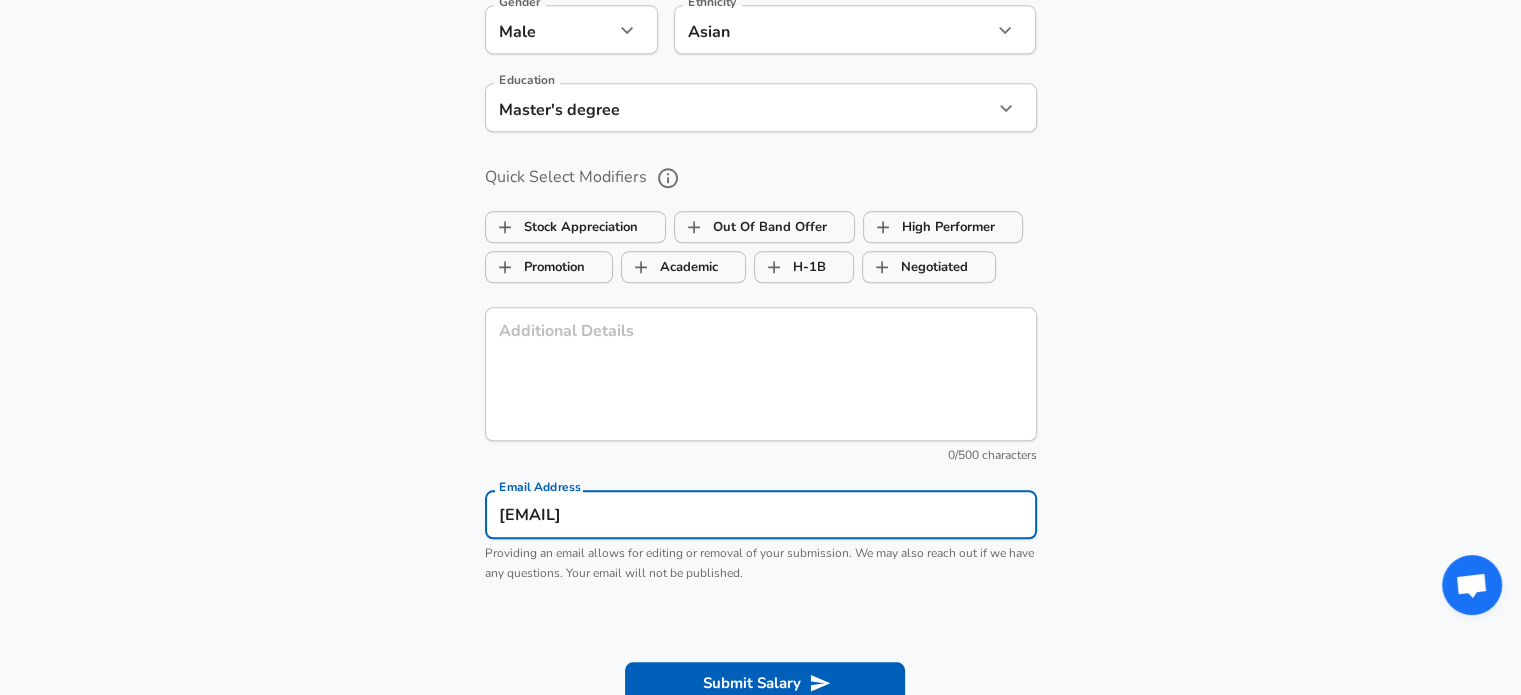 type on "[EMAIL]" 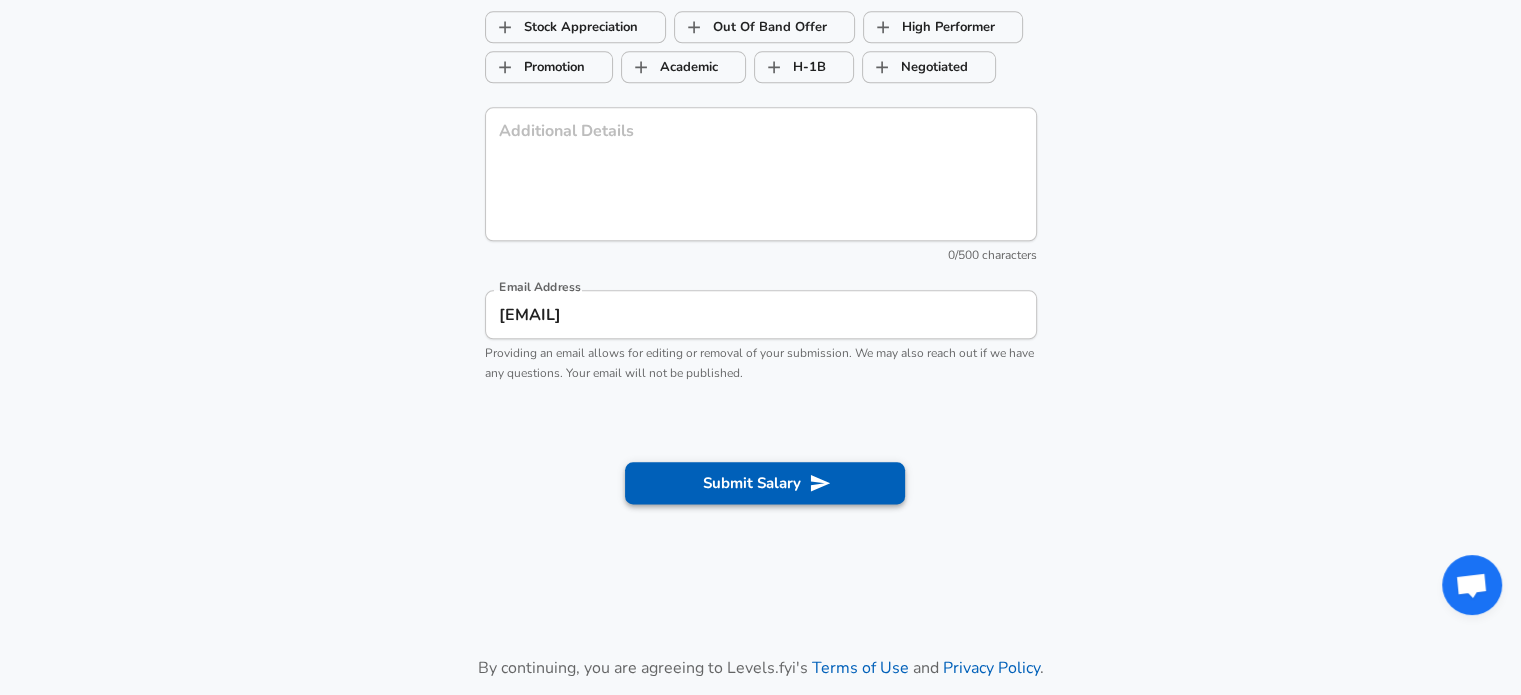 click on "Submit Salary" at bounding box center [765, 483] 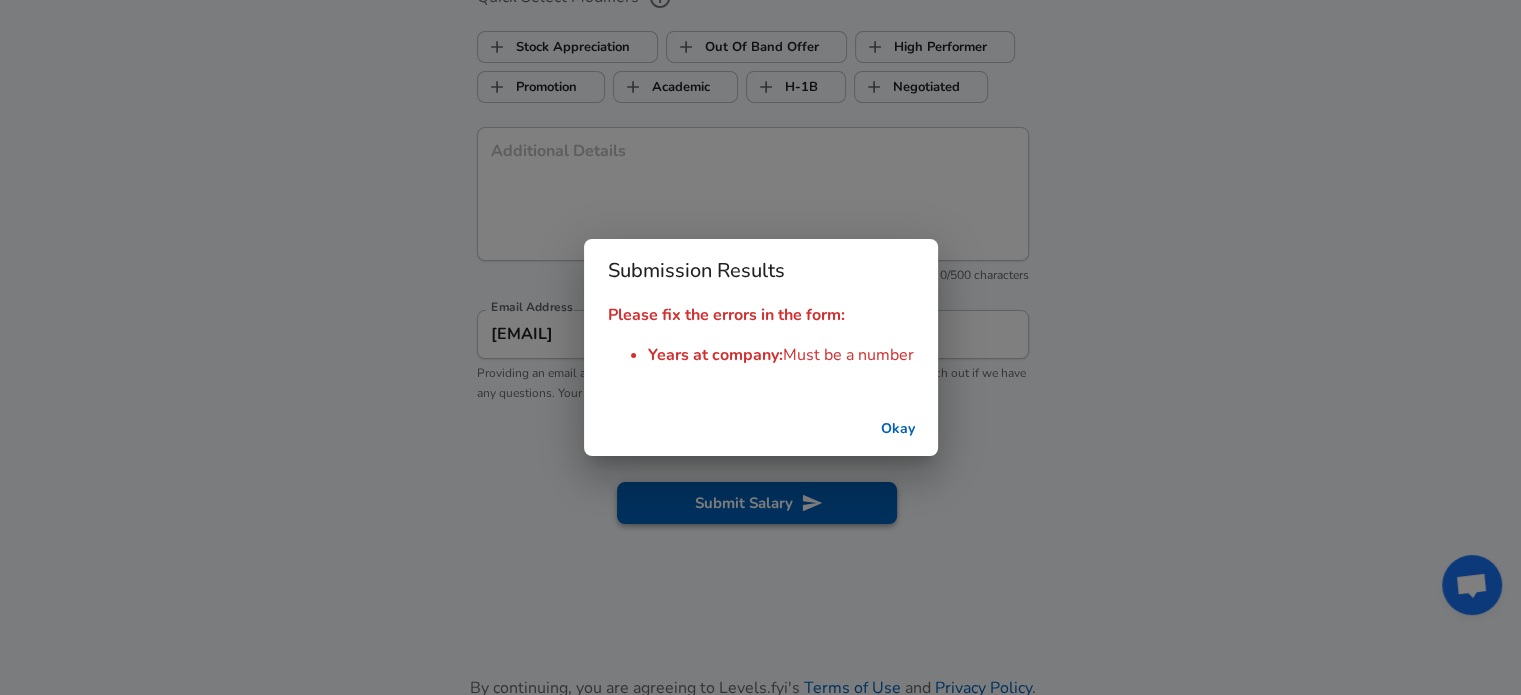 scroll, scrollTop: 2379, scrollLeft: 0, axis: vertical 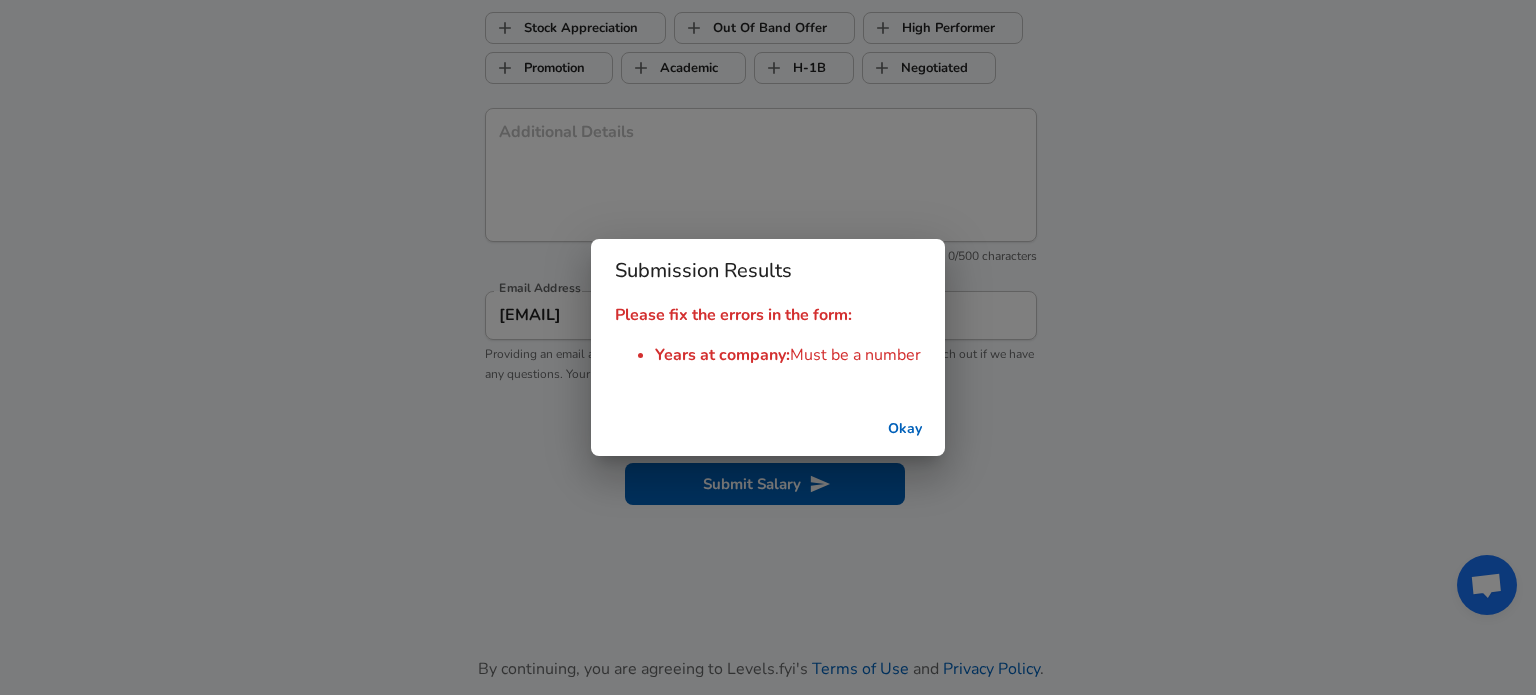 click on "Okay" at bounding box center (905, 429) 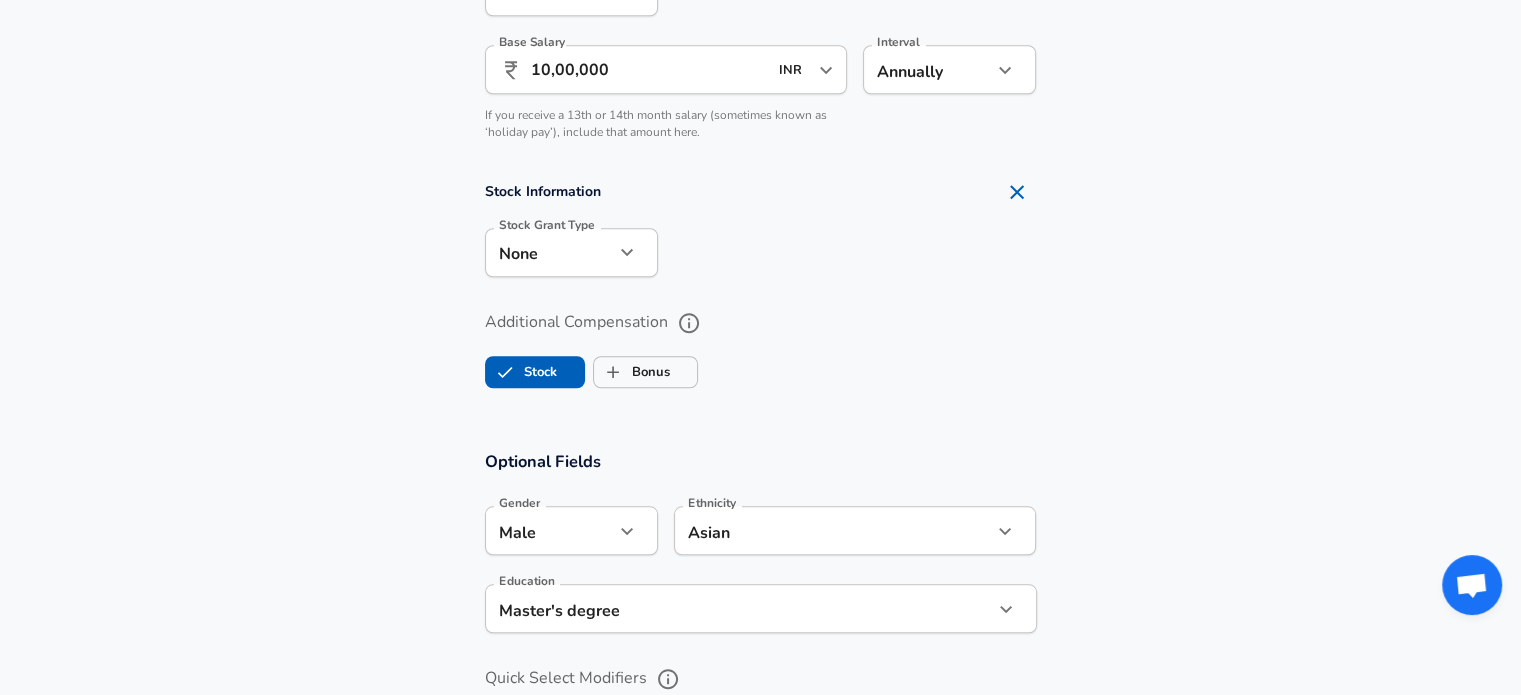 scroll, scrollTop: 1279, scrollLeft: 0, axis: vertical 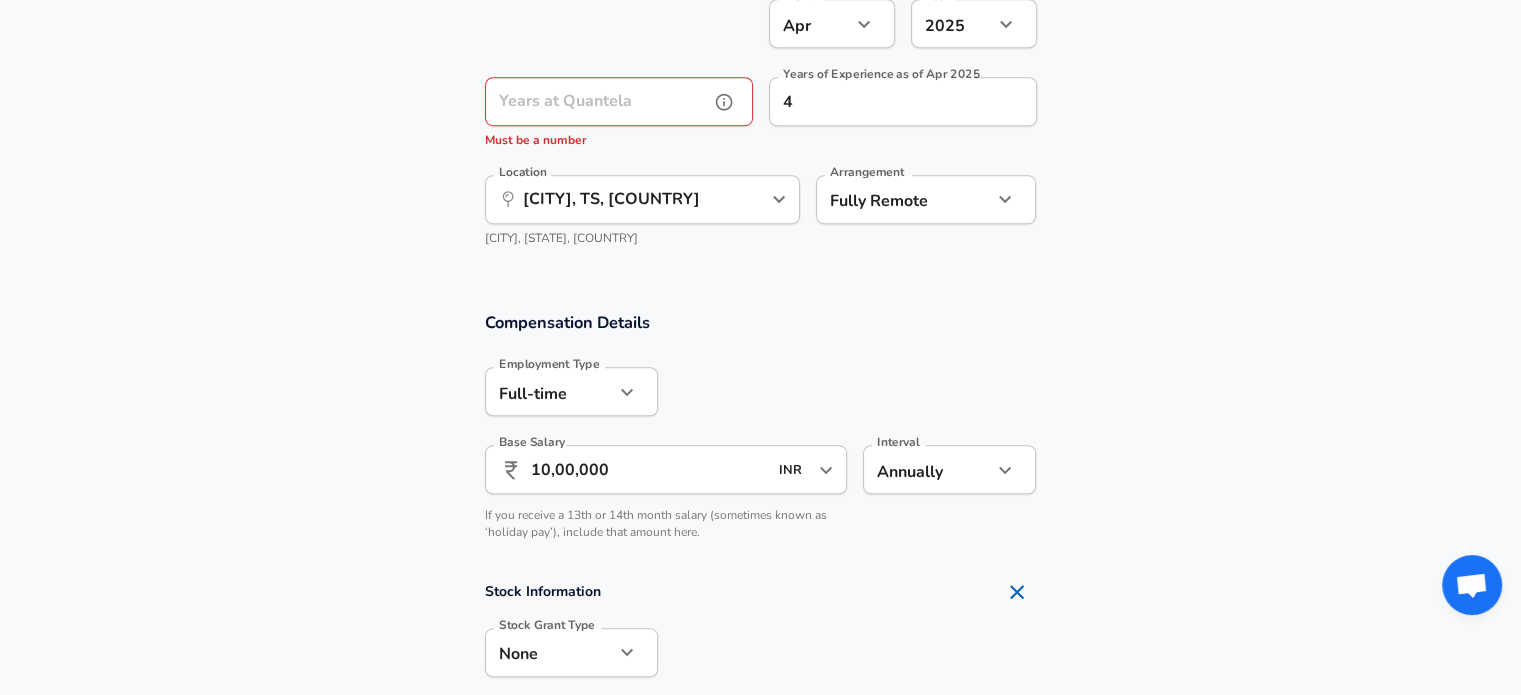 click on "Years at Quantela" at bounding box center (597, 101) 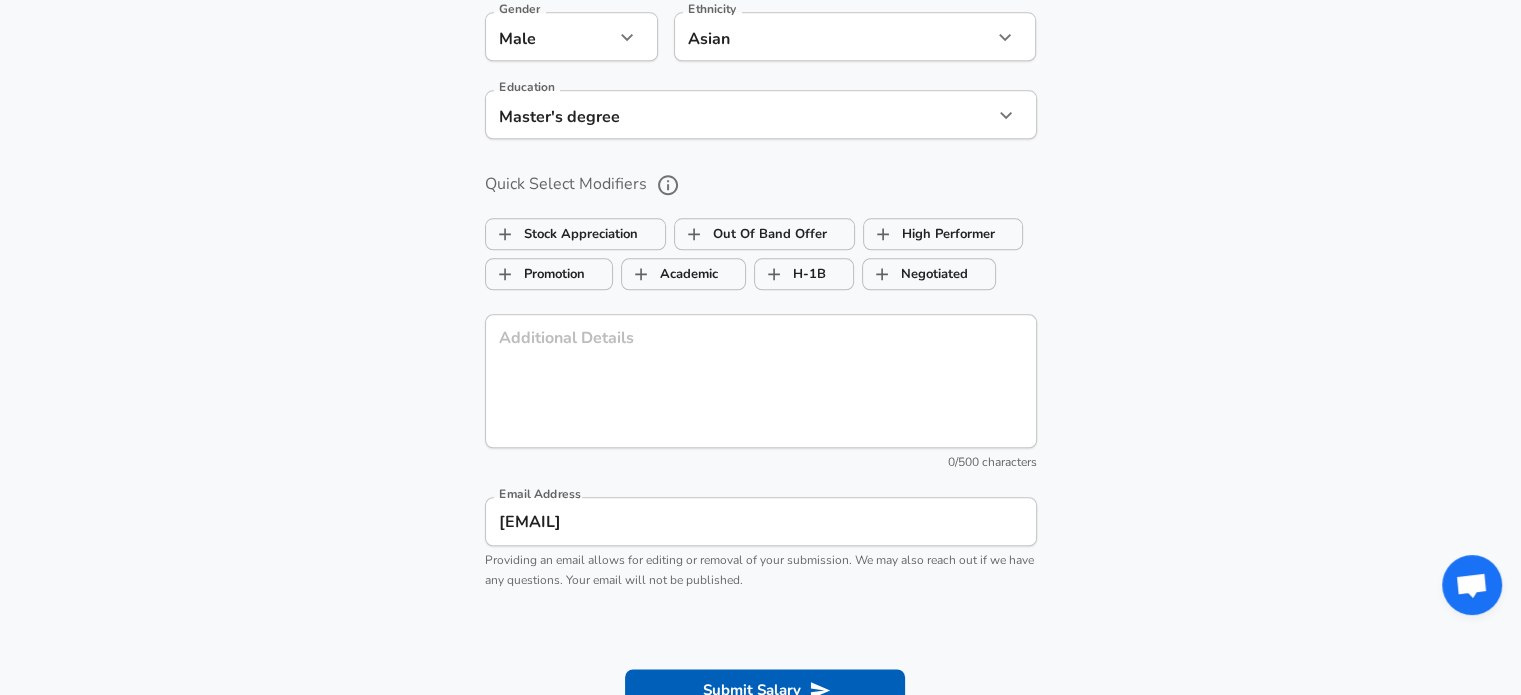 scroll, scrollTop: 2479, scrollLeft: 0, axis: vertical 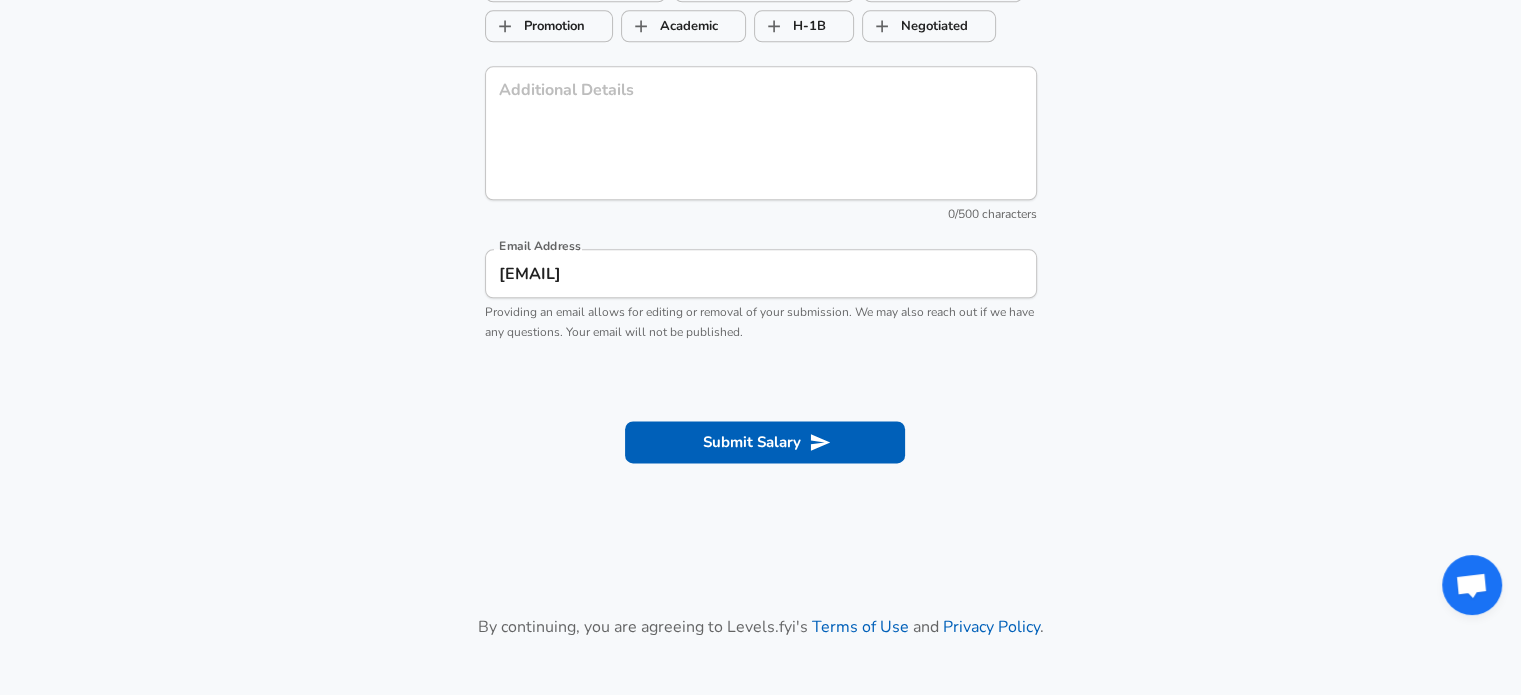 type on "1" 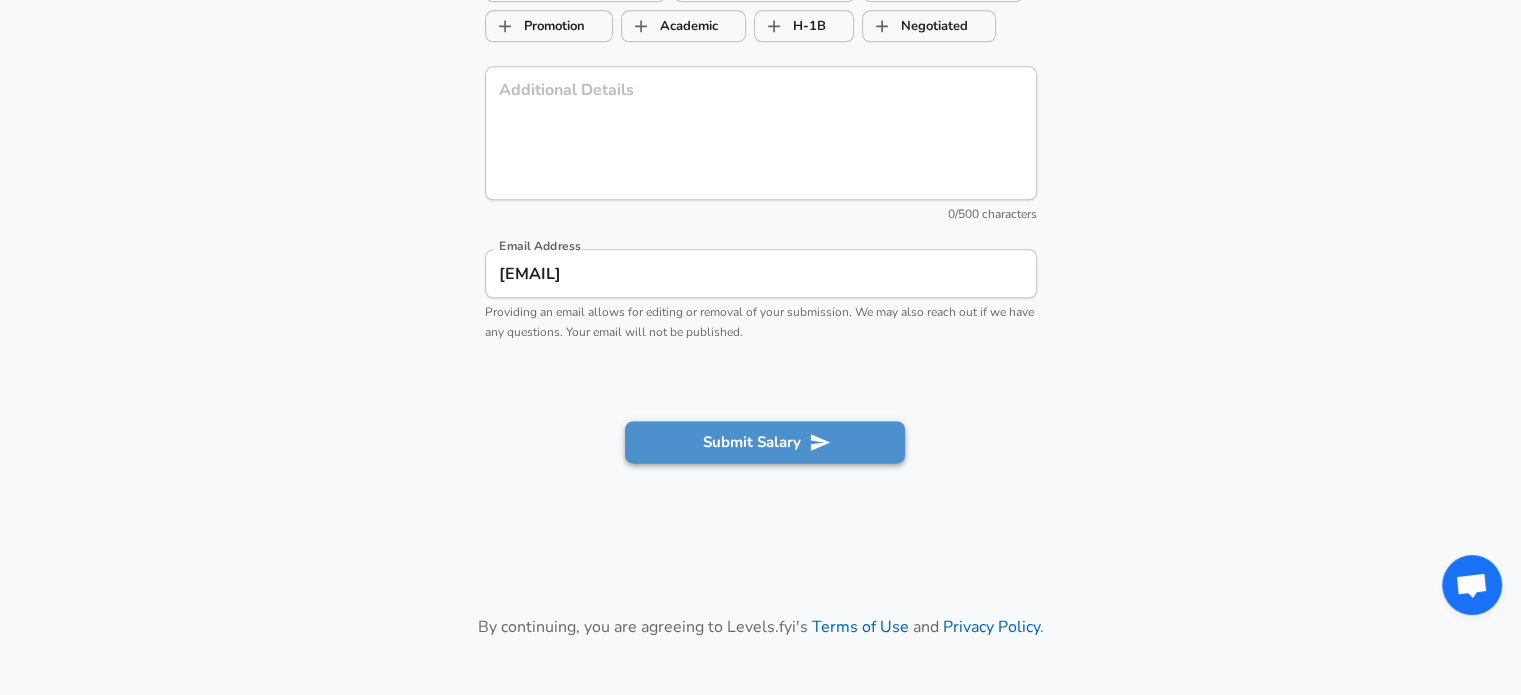 click on "Submit Salary" at bounding box center [765, 442] 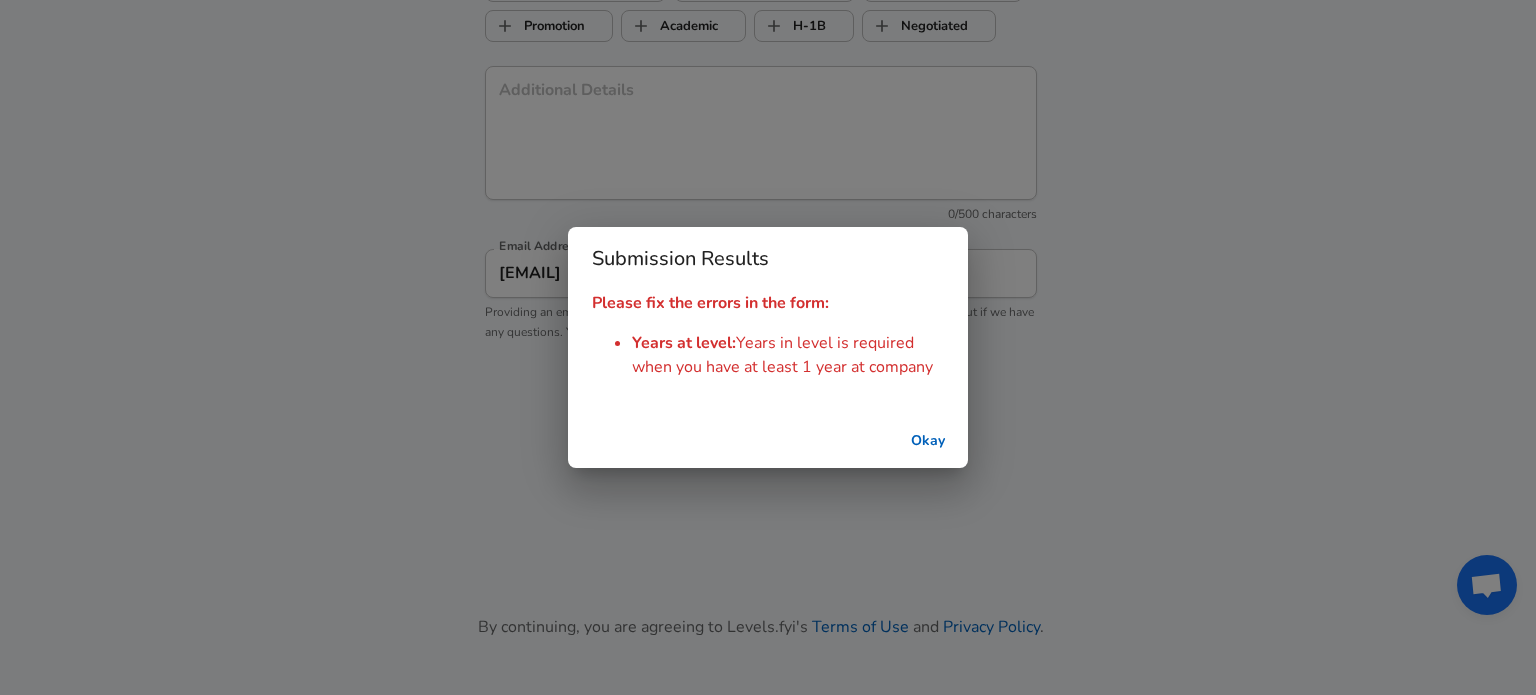 click on "Okay" at bounding box center [928, 441] 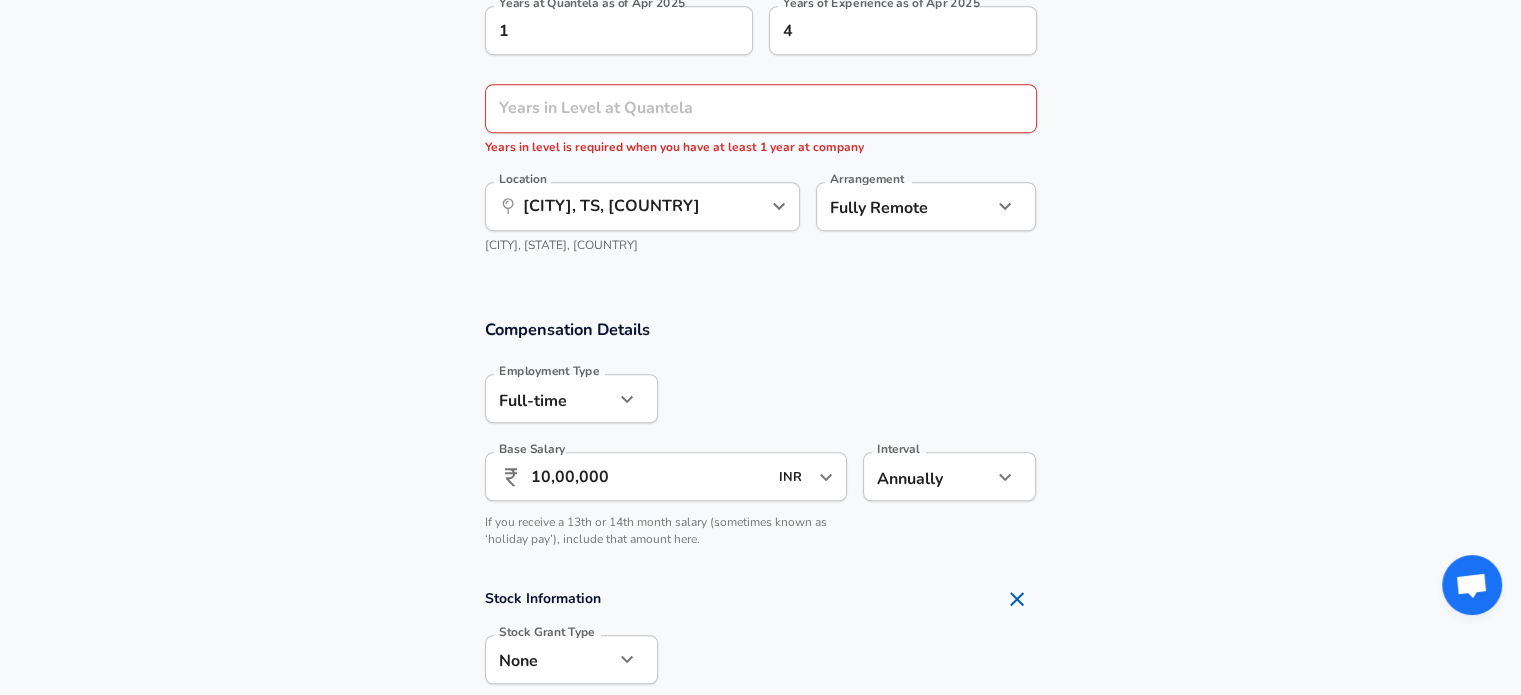 scroll, scrollTop: 1299, scrollLeft: 0, axis: vertical 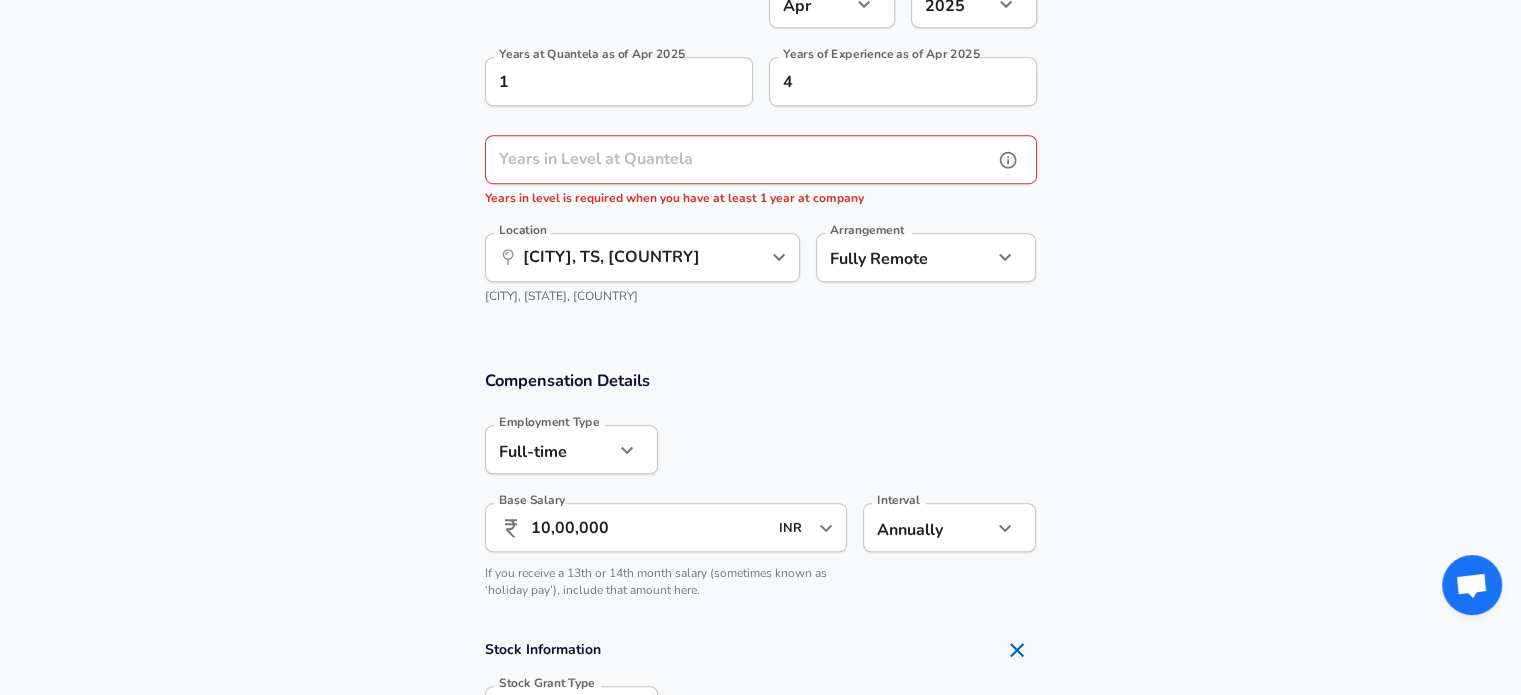 click on "Years in Level at Quantela" at bounding box center [739, 159] 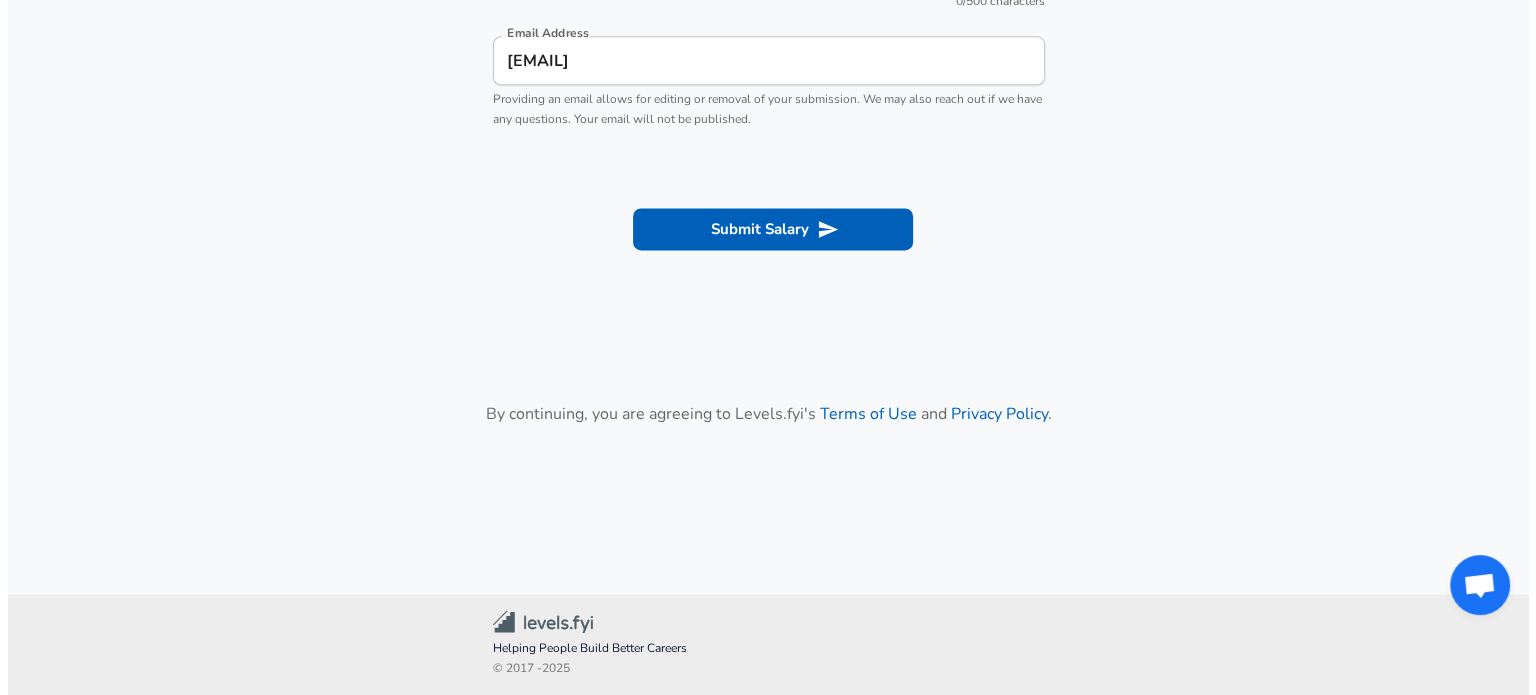 scroll, scrollTop: 2710, scrollLeft: 0, axis: vertical 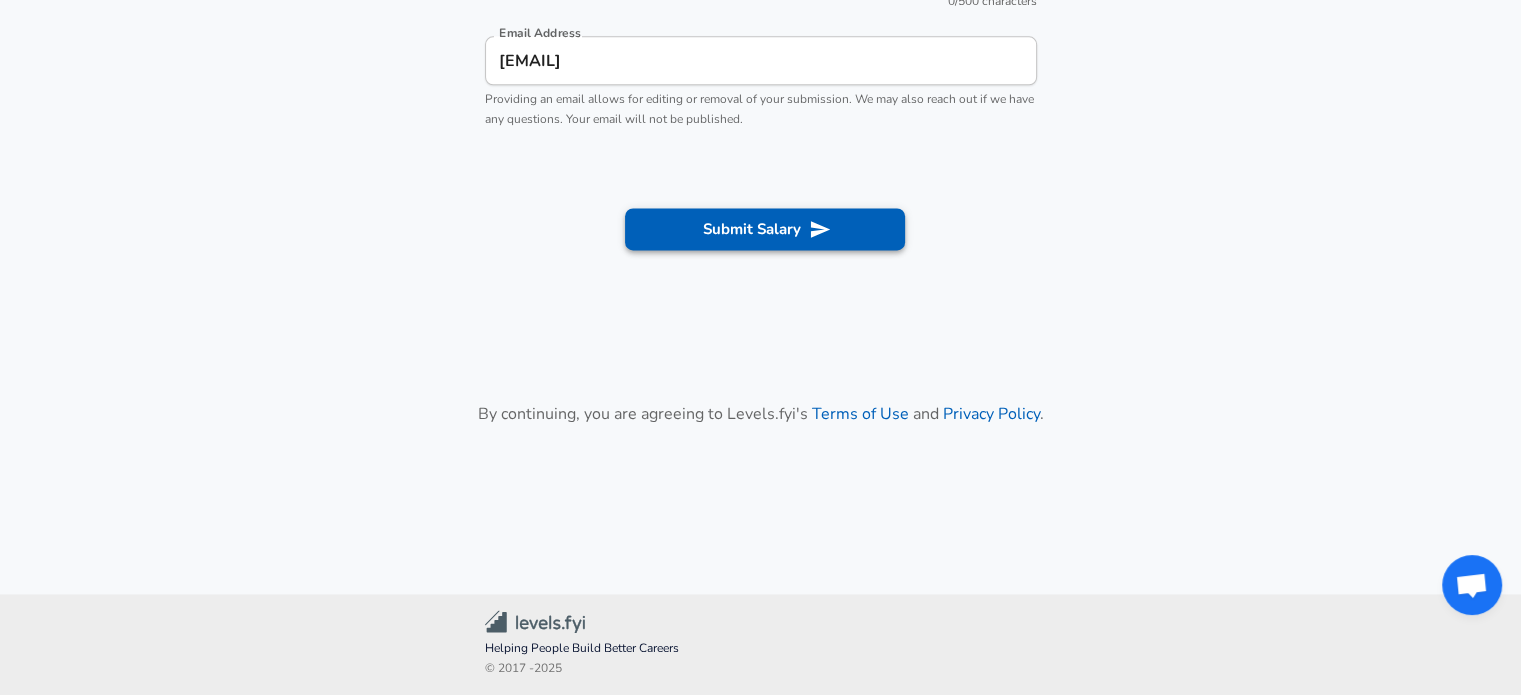type on "1" 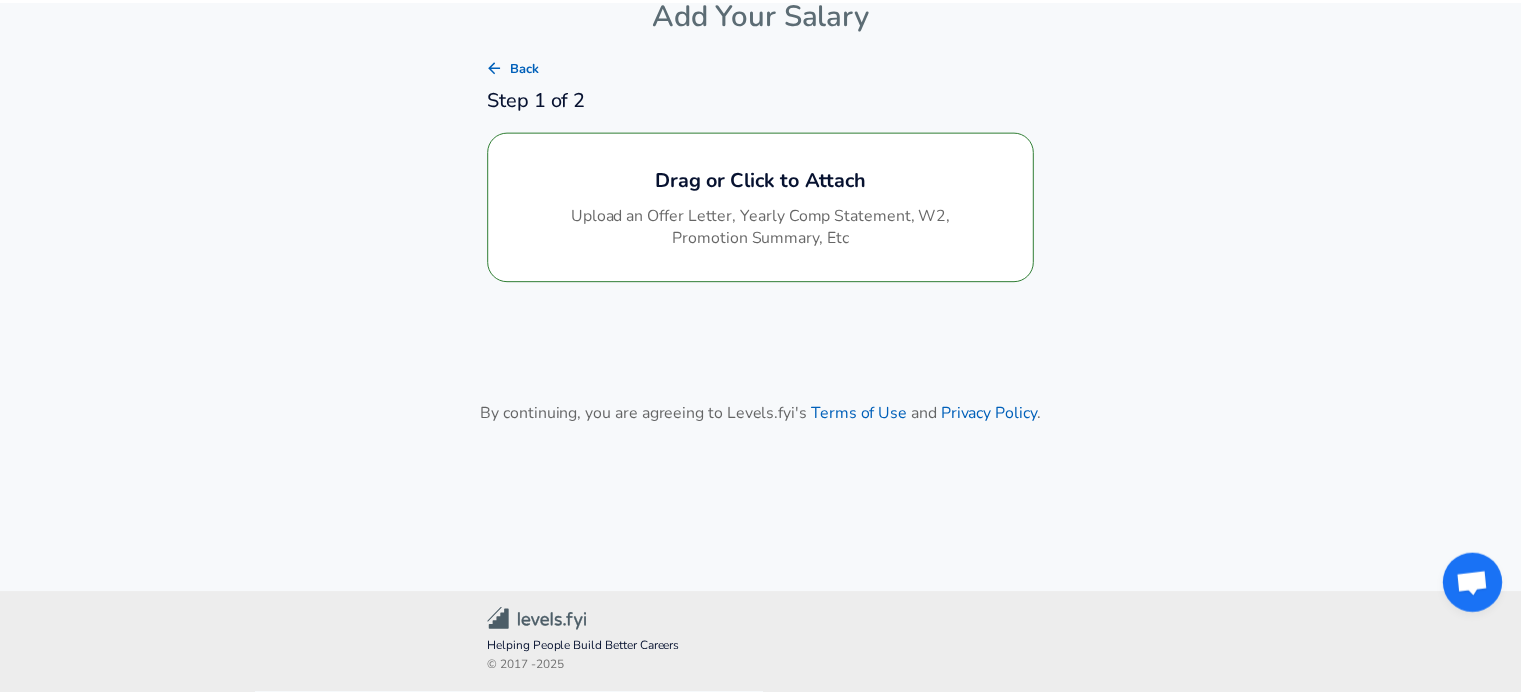 scroll, scrollTop: 109, scrollLeft: 0, axis: vertical 